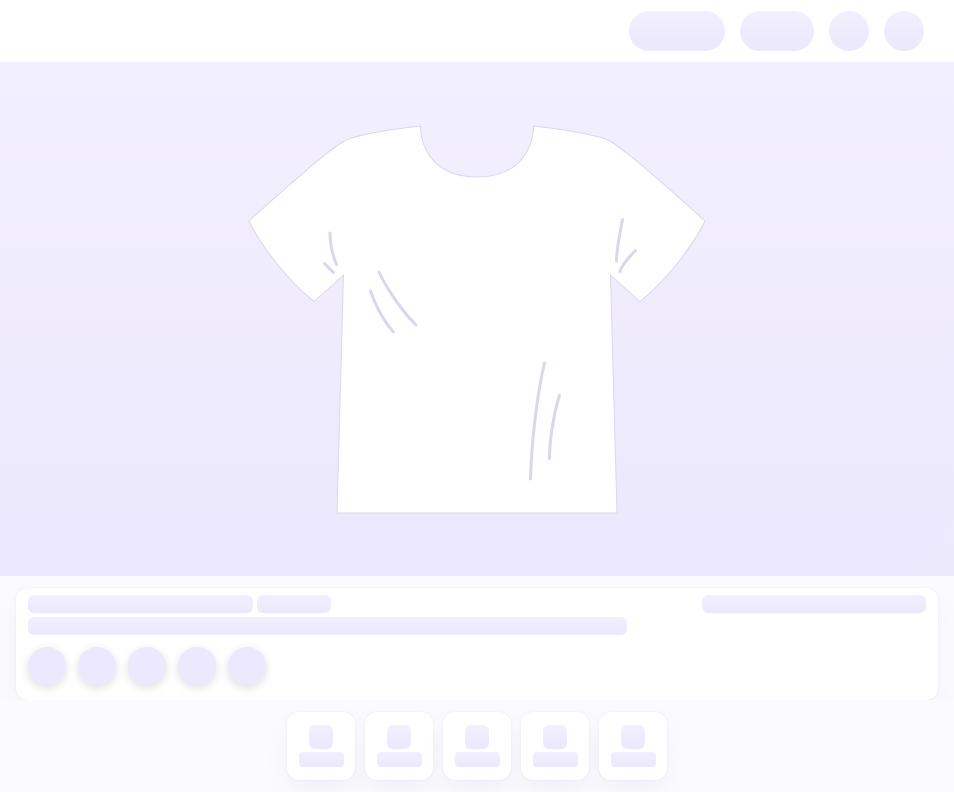scroll, scrollTop: 0, scrollLeft: 0, axis: both 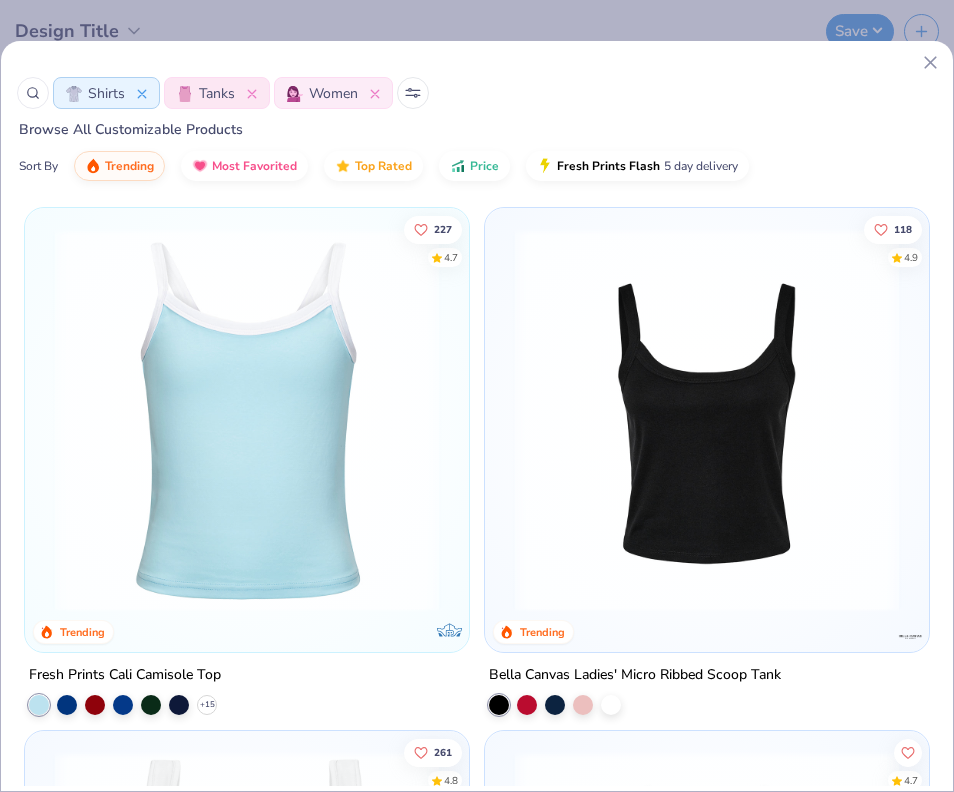 click on "Shirts" at bounding box center (106, 93) 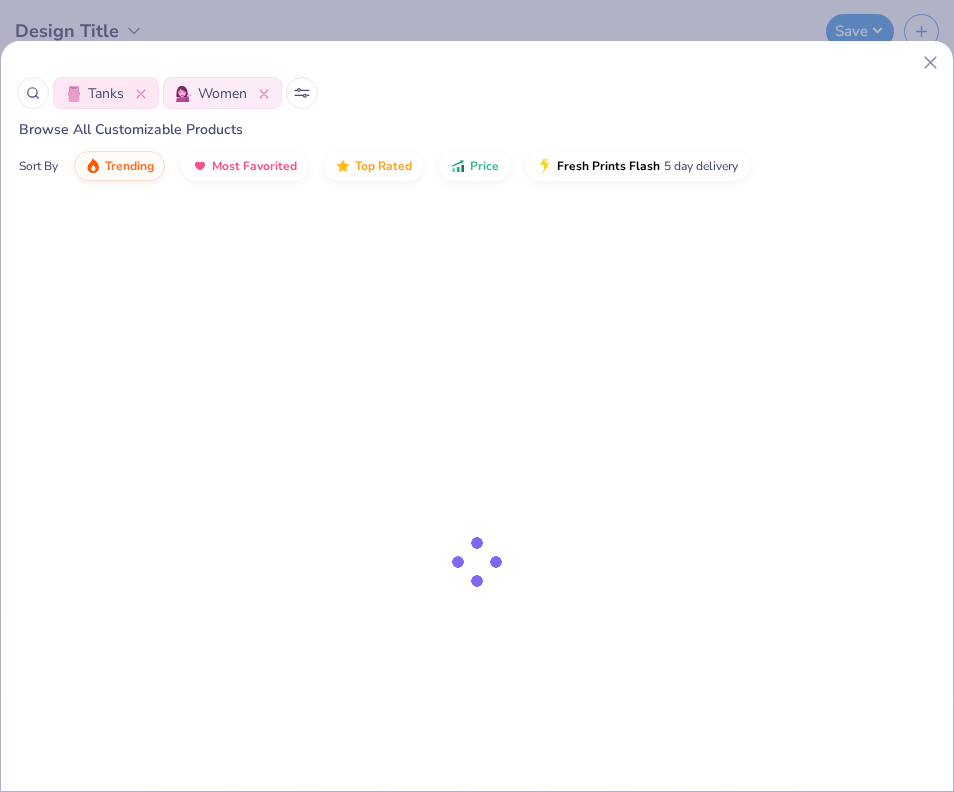 click on "Tanks" at bounding box center (106, 93) 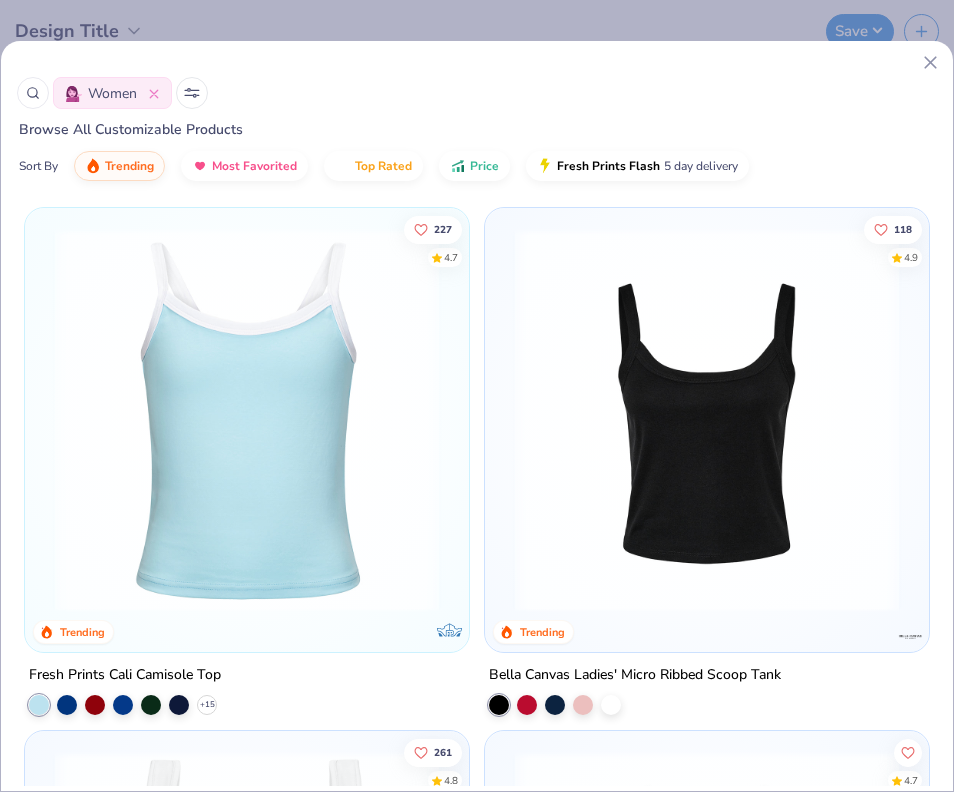 click at bounding box center (192, 93) 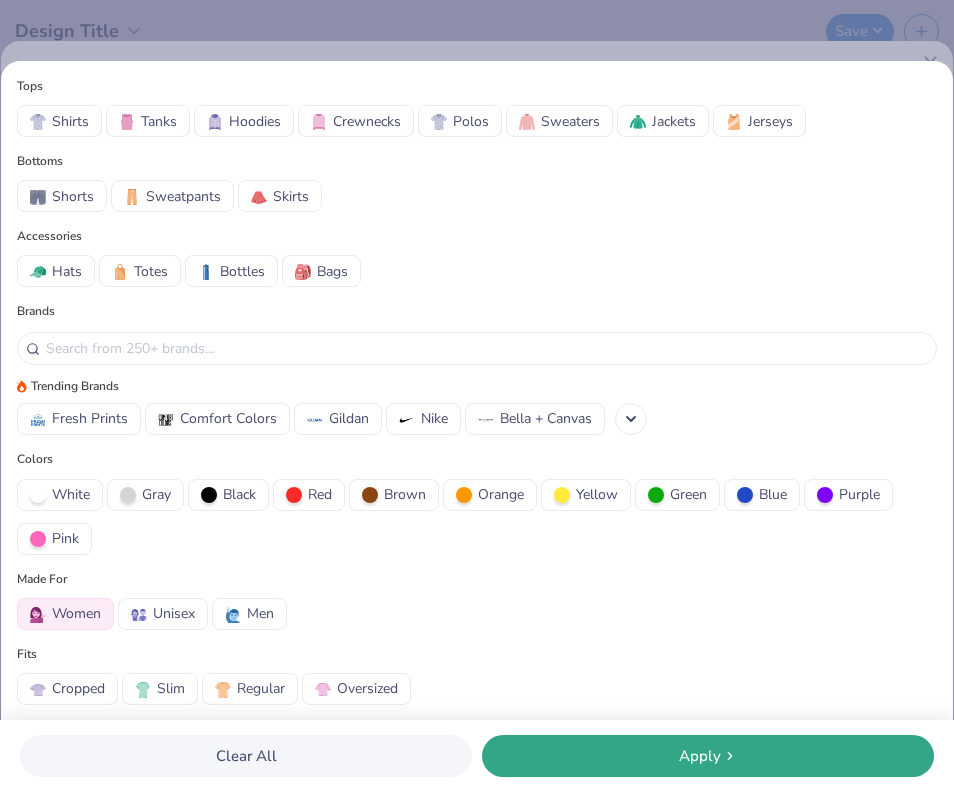 scroll, scrollTop: 1, scrollLeft: 0, axis: vertical 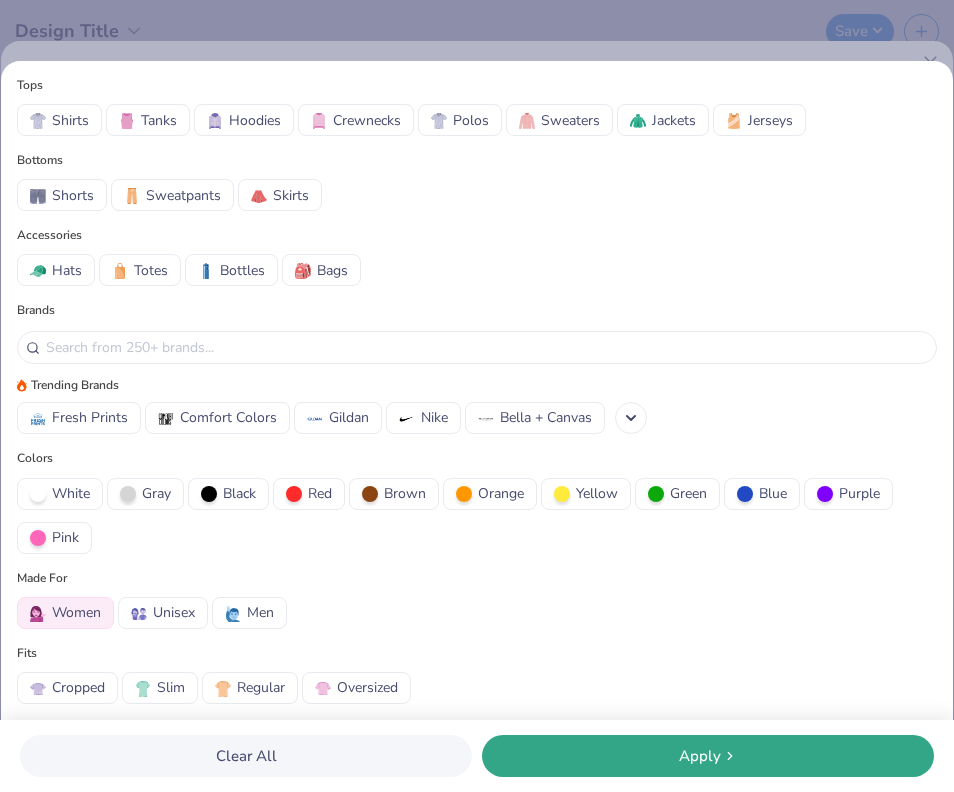 click on "Shorts" at bounding box center (73, 195) 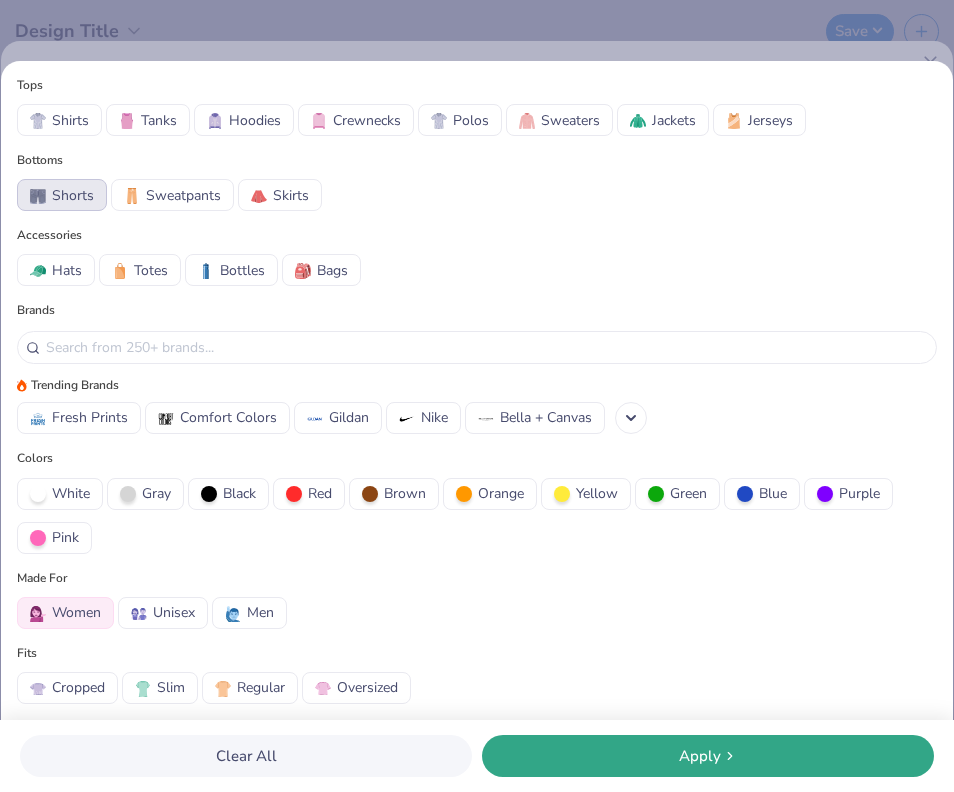 click 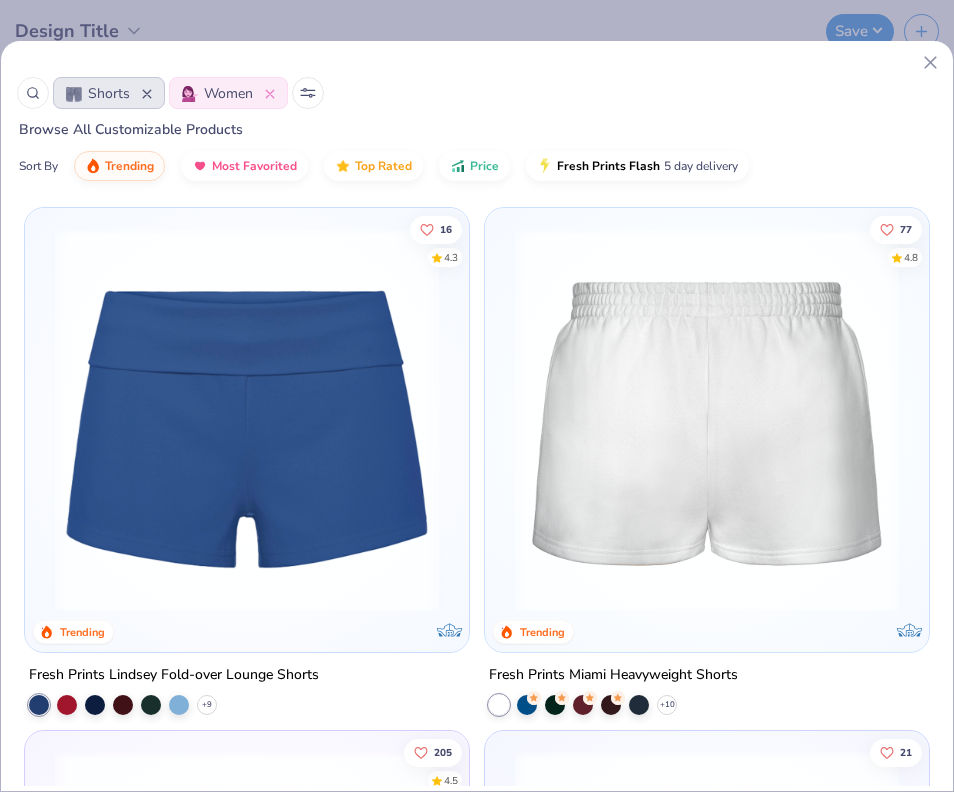 click at bounding box center (303, 420) 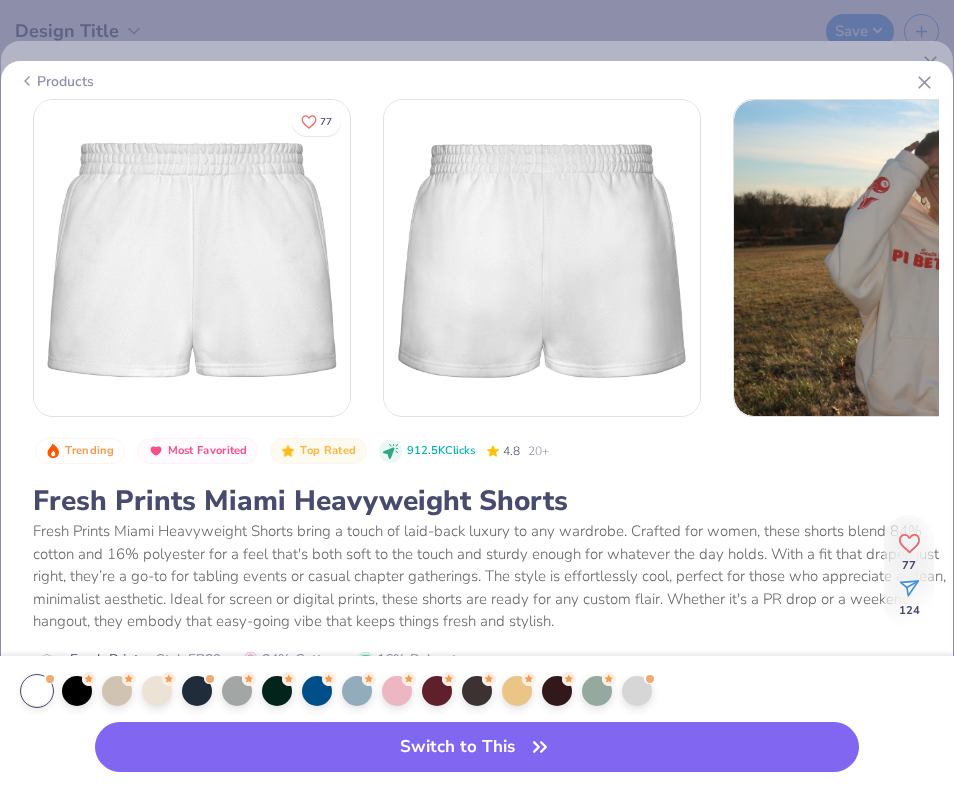 click 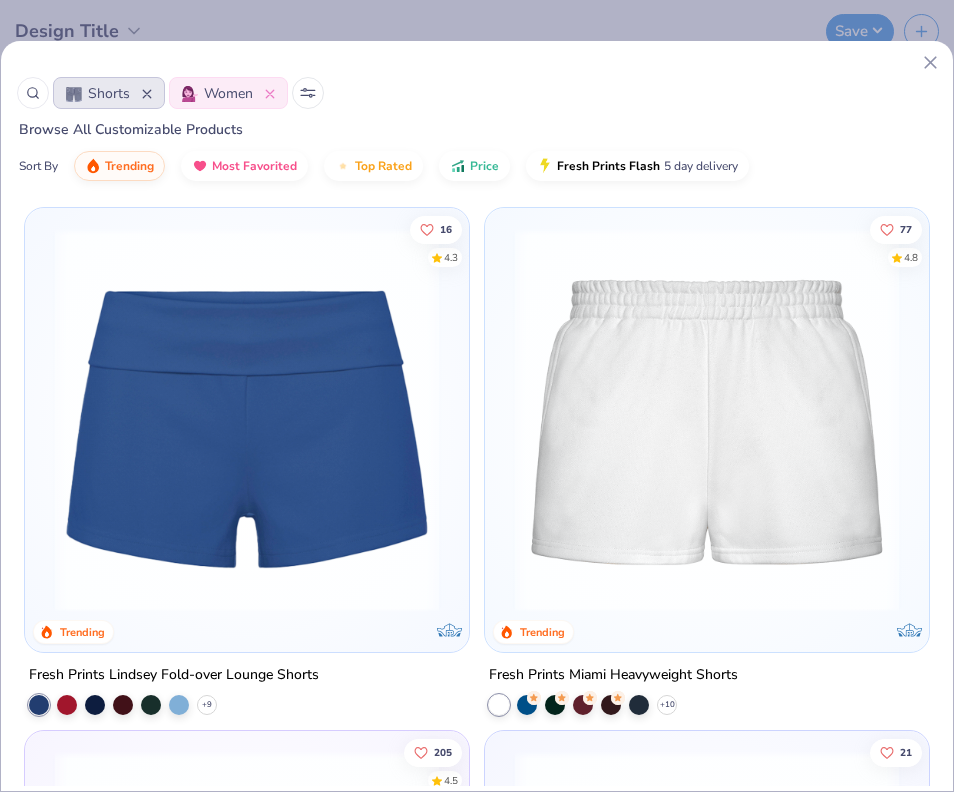 click at bounding box center (247, 420) 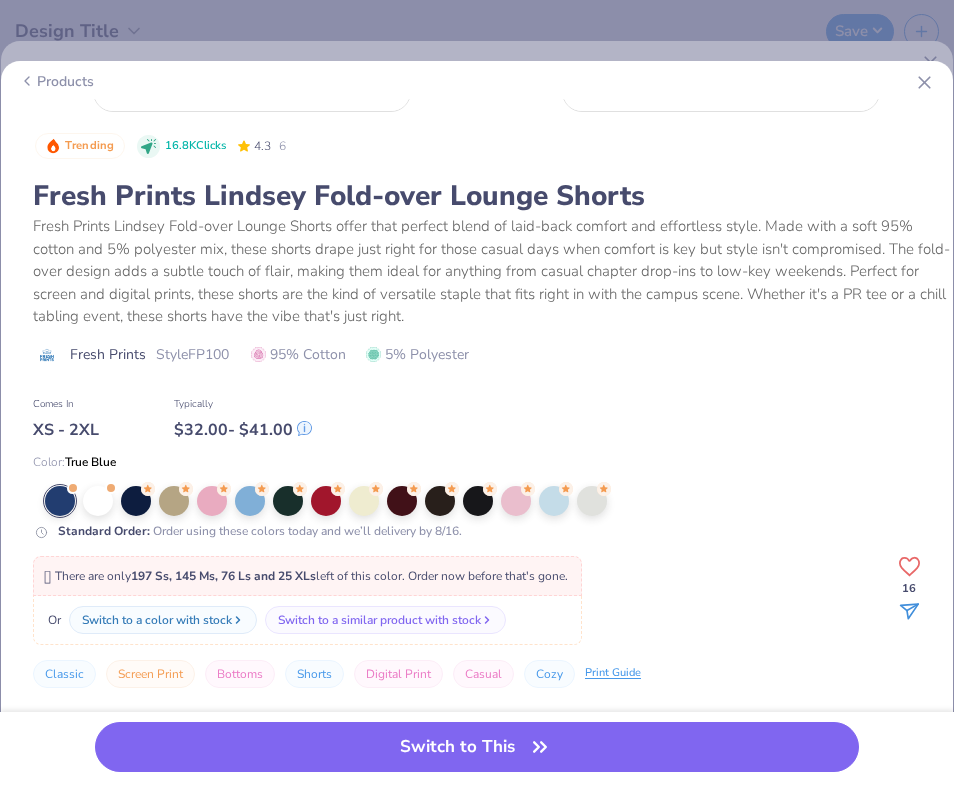 scroll, scrollTop: 330, scrollLeft: 0, axis: vertical 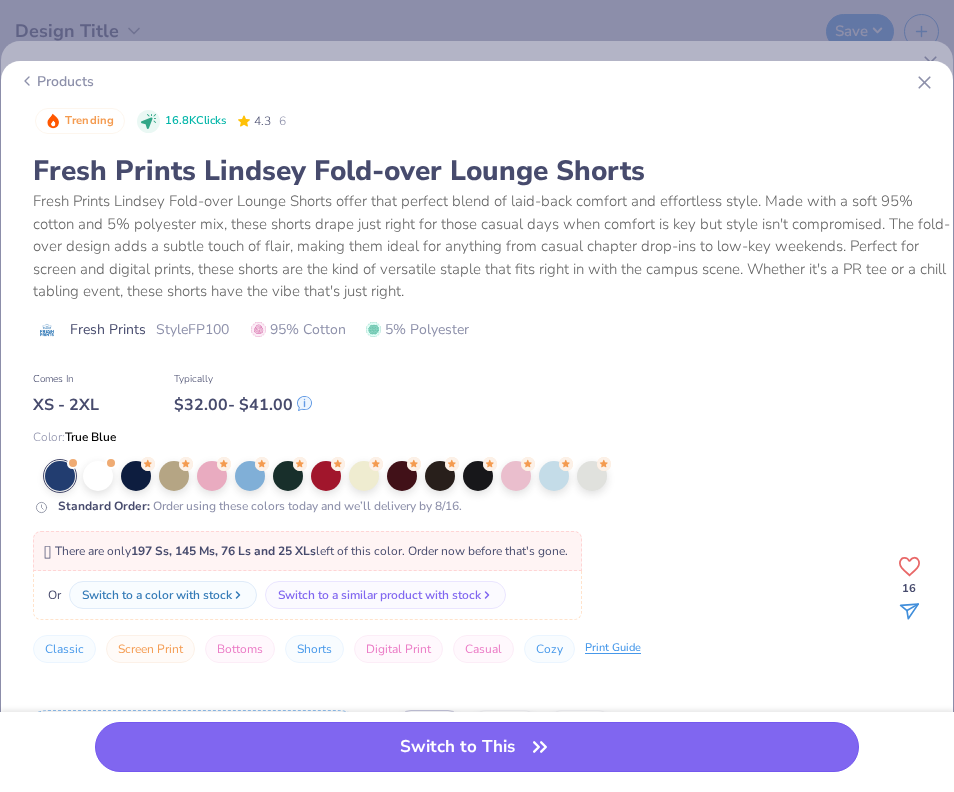 click on "Switch to This" at bounding box center (476, 747) 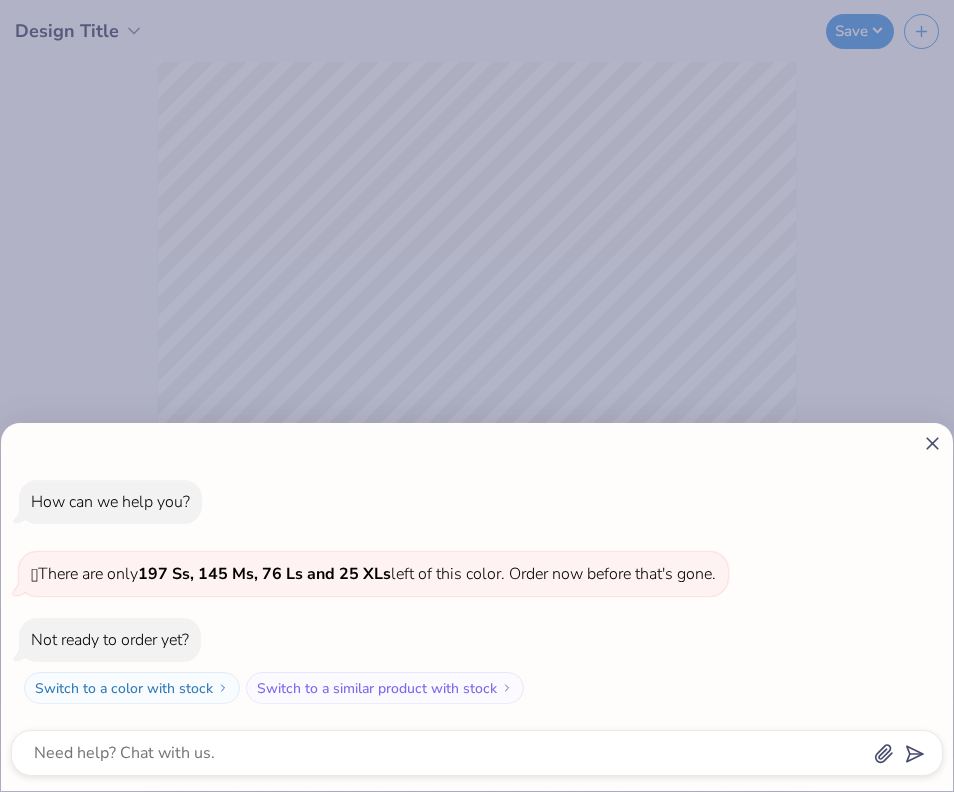 click 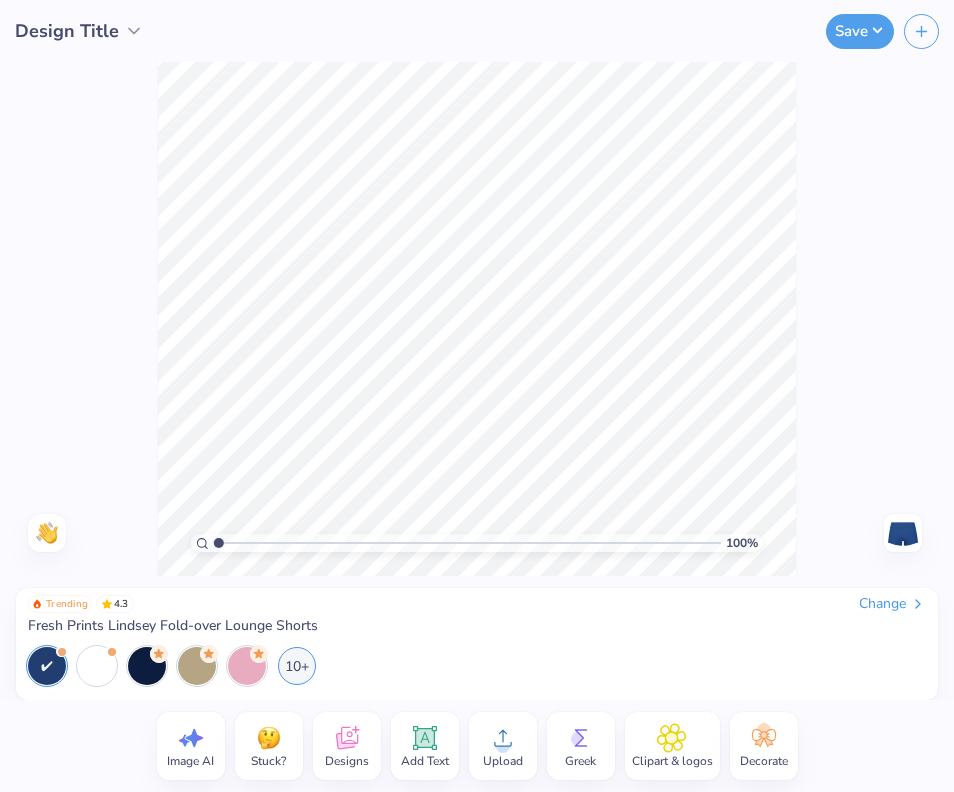click at bounding box center (903, 533) 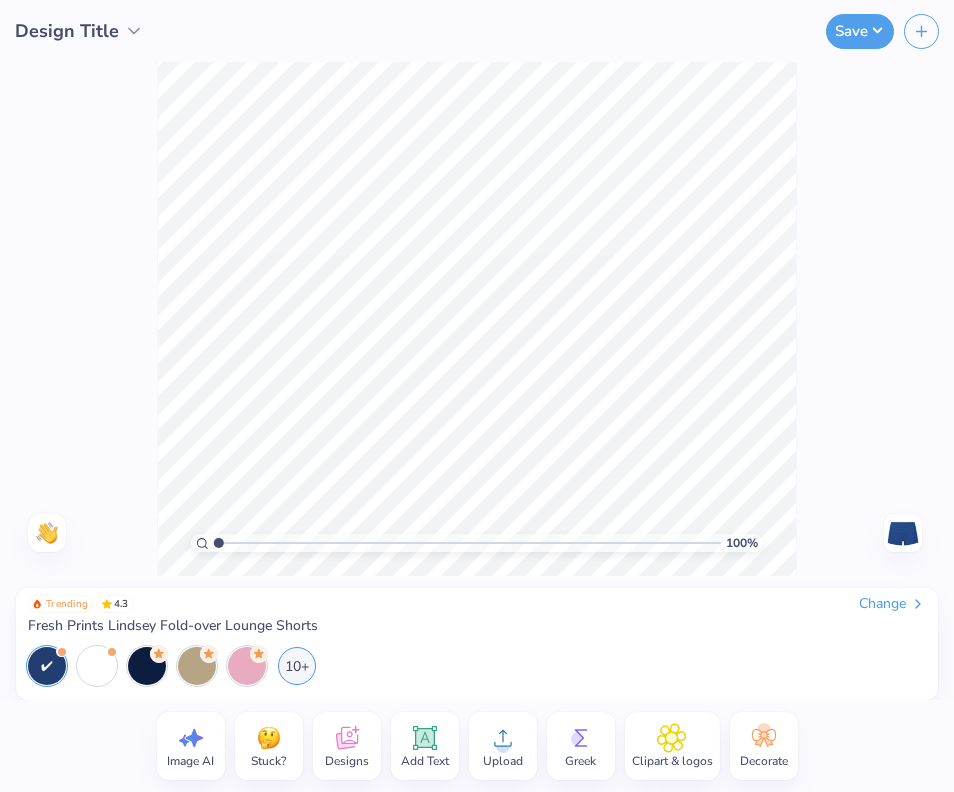 click at bounding box center [903, 533] 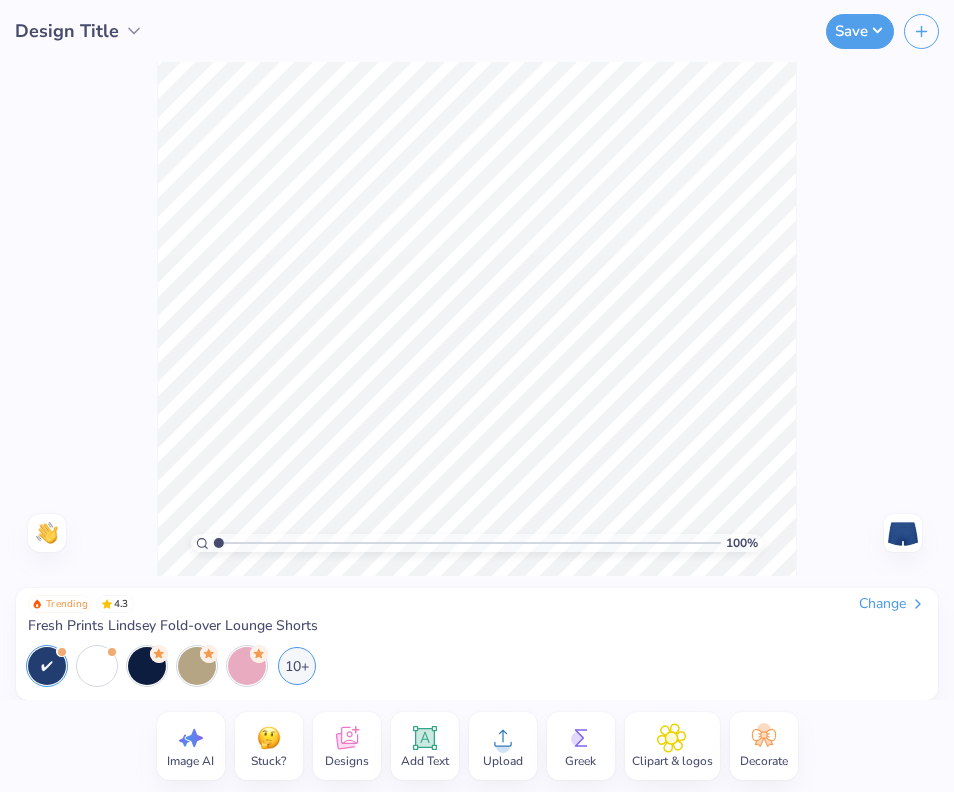 click at bounding box center [903, 533] 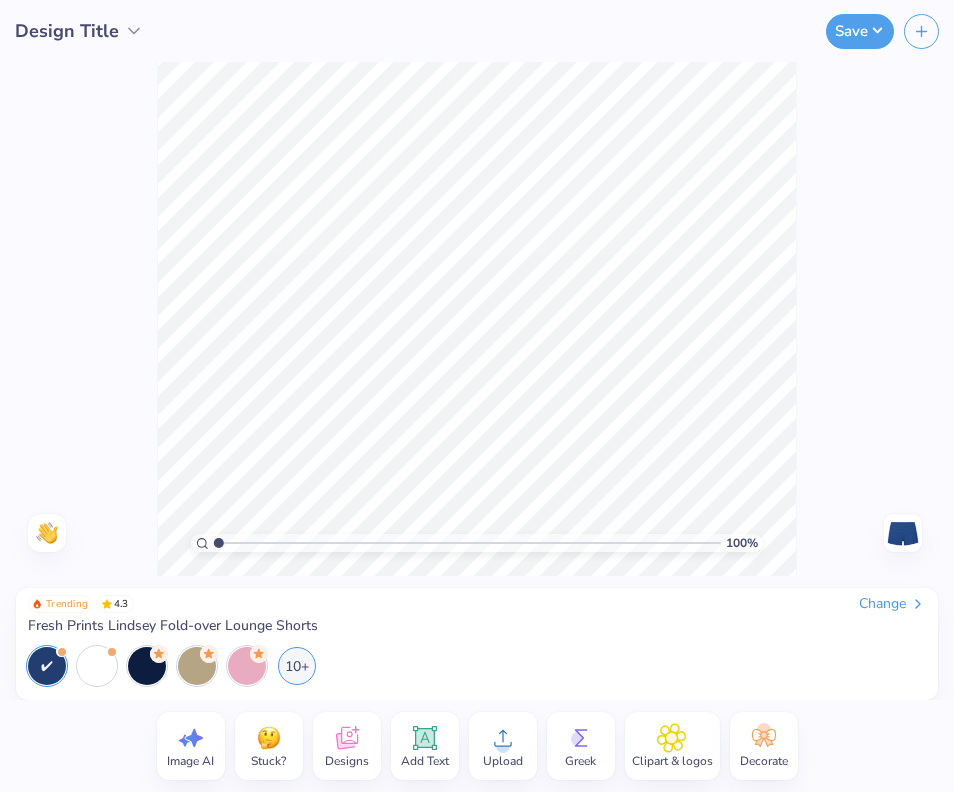 click 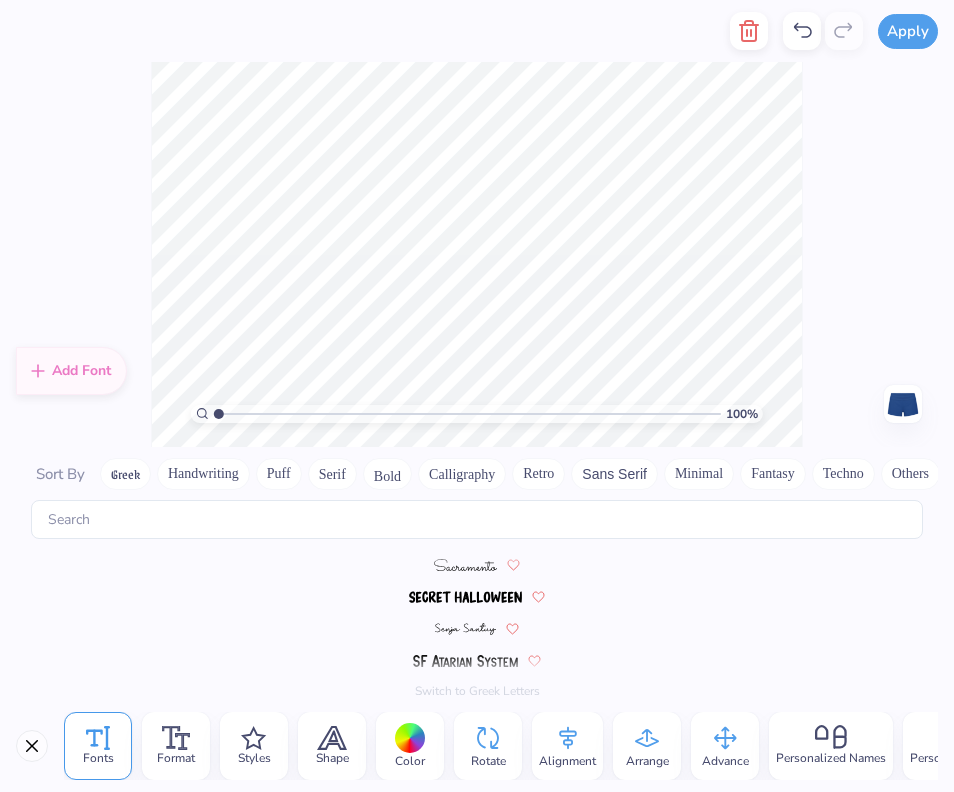 scroll, scrollTop: 8715, scrollLeft: 0, axis: vertical 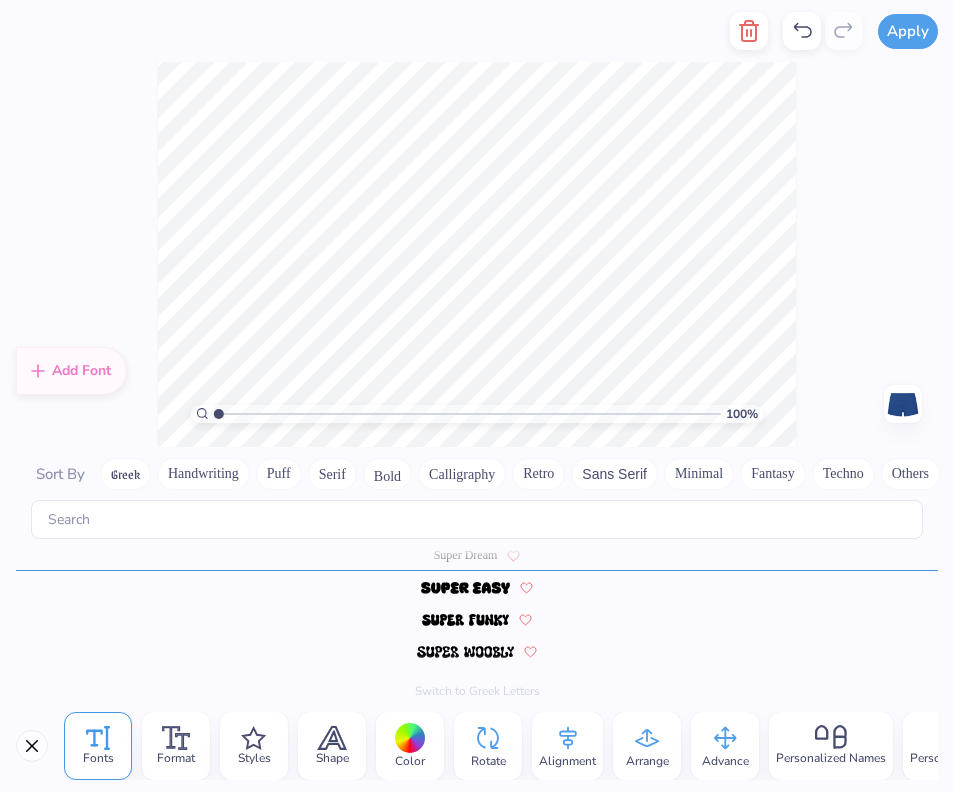 click 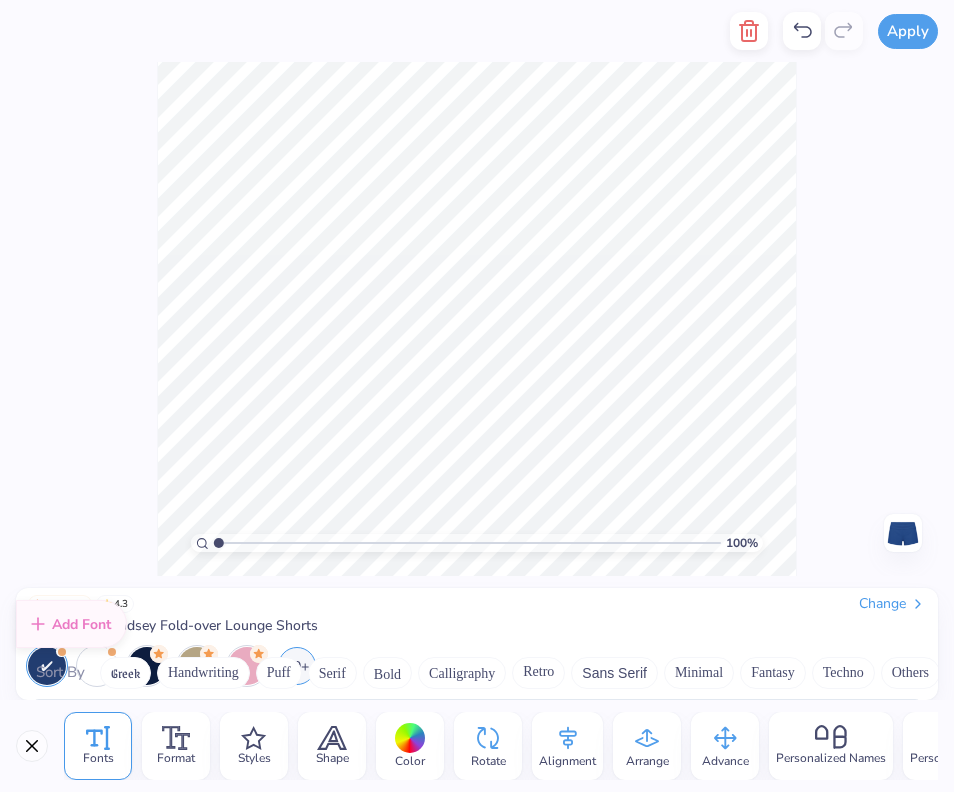 scroll, scrollTop: 8715, scrollLeft: 0, axis: vertical 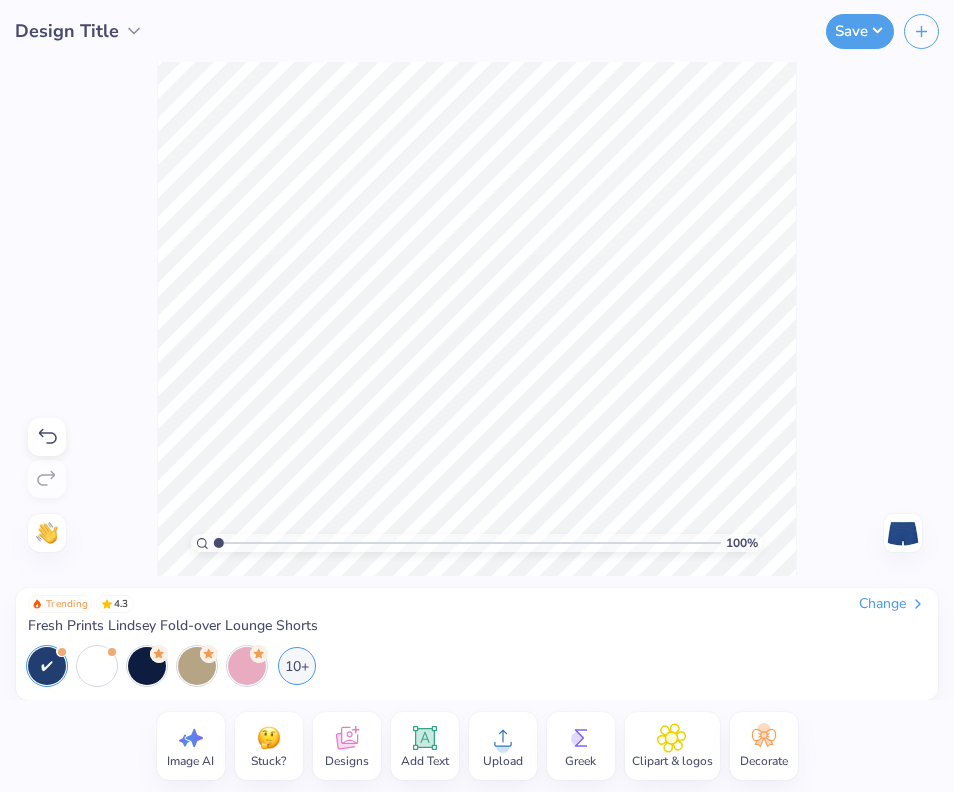 click on "Change" at bounding box center [892, 604] 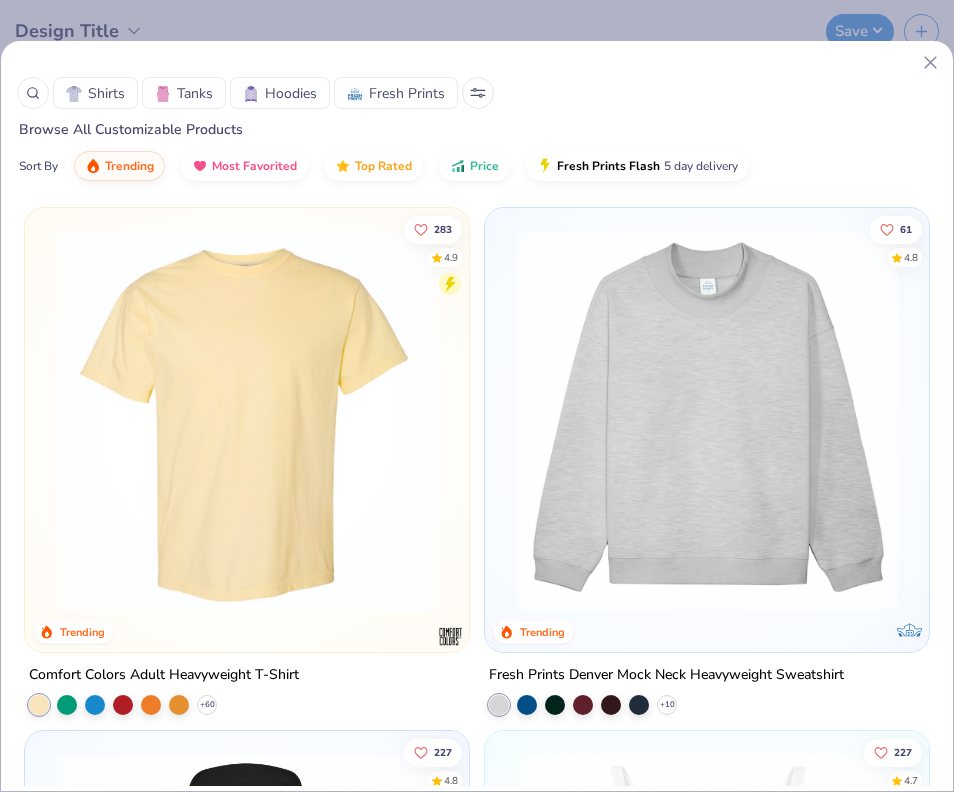 click 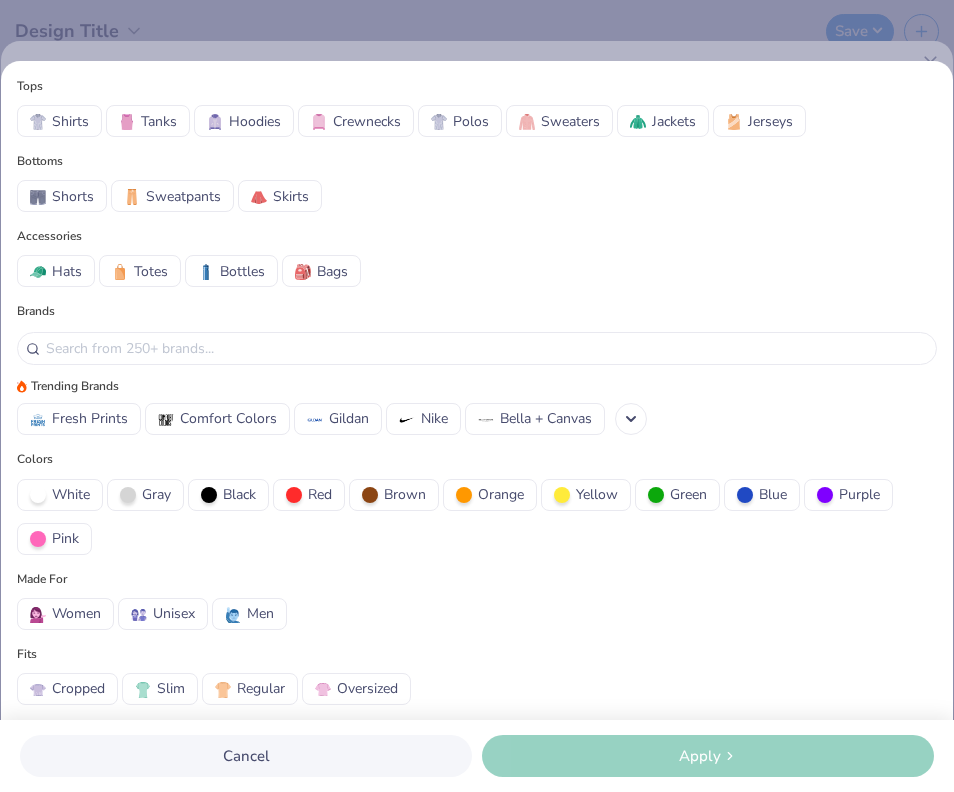 click at bounding box center [41, 196] 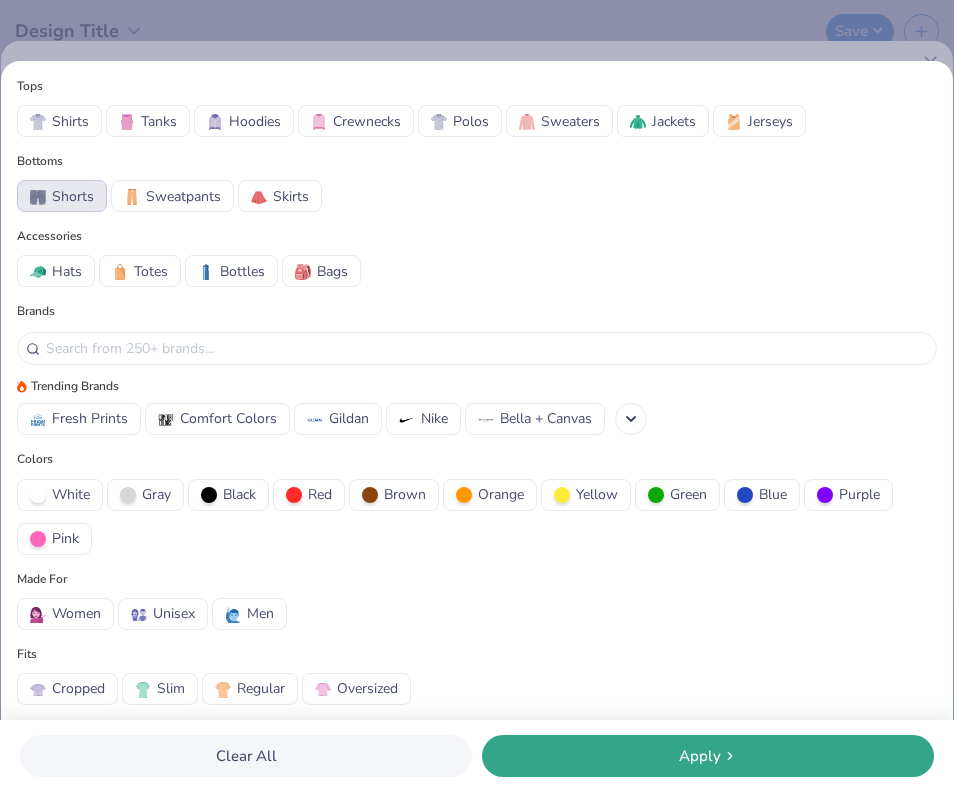 click on "Apply" at bounding box center [708, 756] 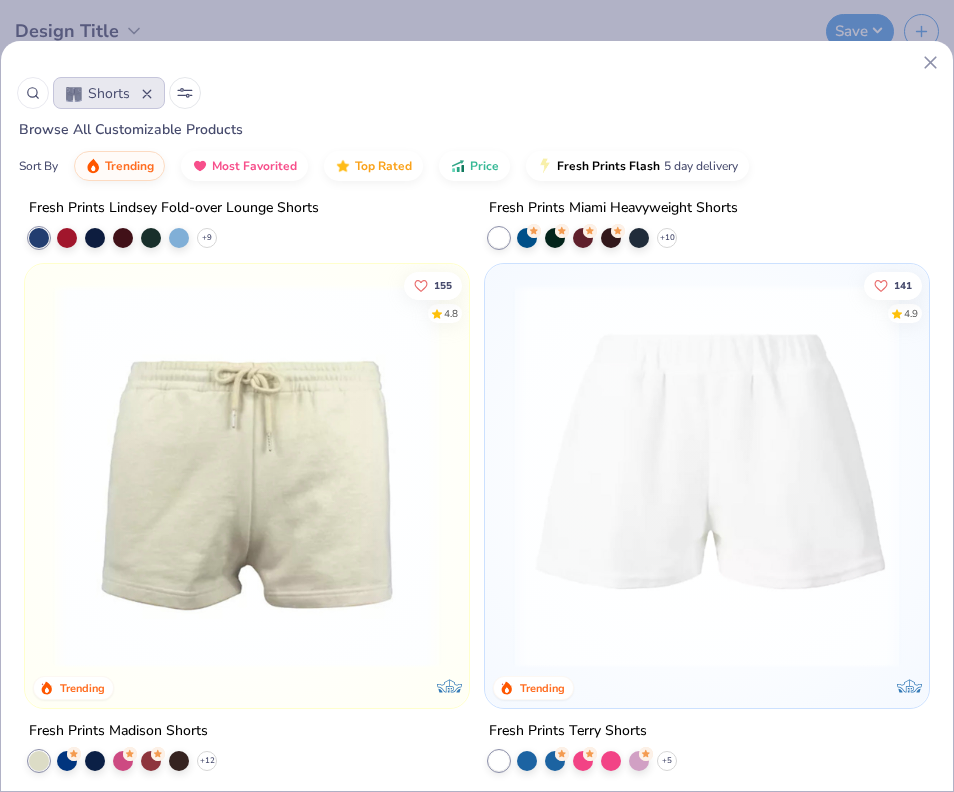 scroll, scrollTop: 0, scrollLeft: 0, axis: both 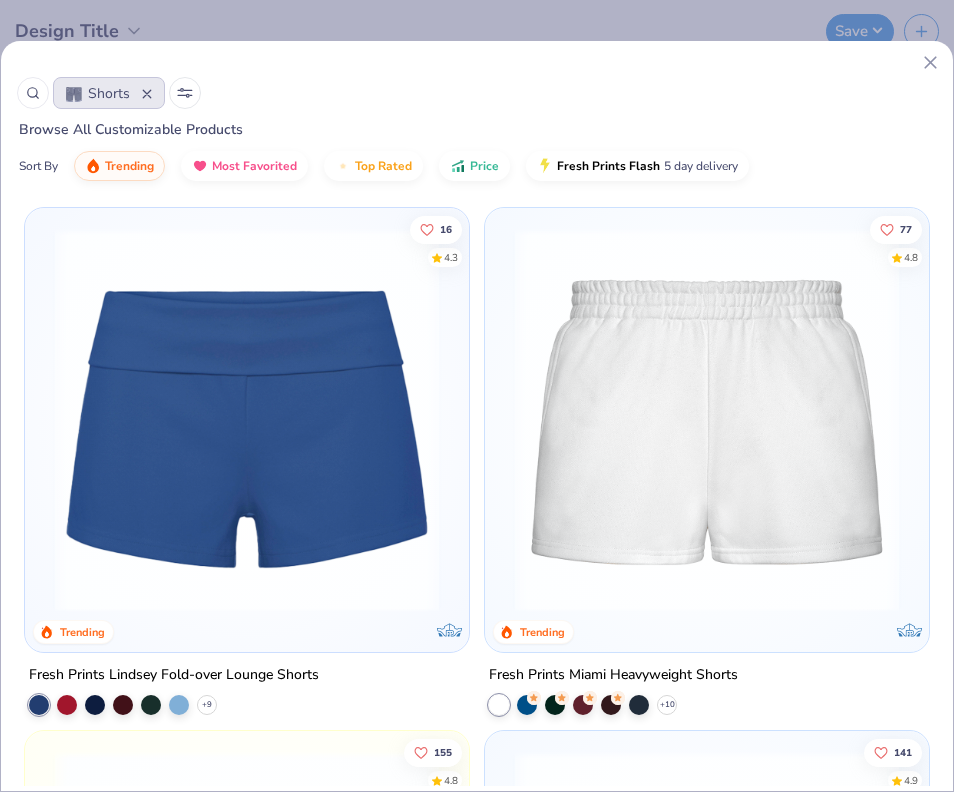 click at bounding box center [707, 420] 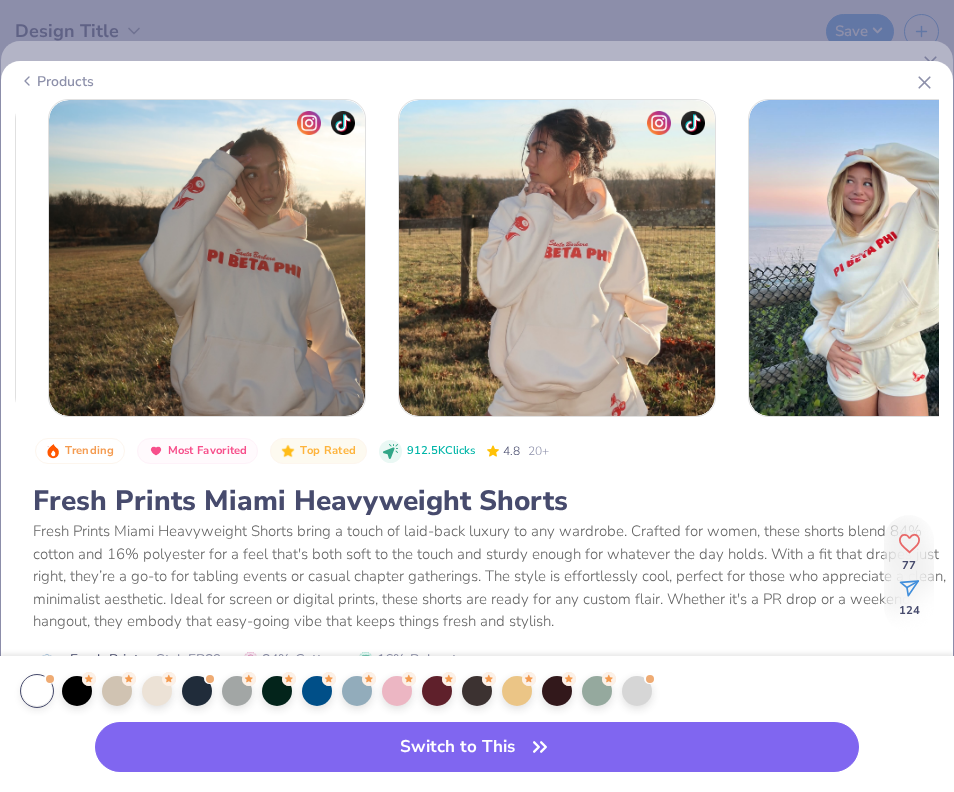 scroll, scrollTop: 0, scrollLeft: 812, axis: horizontal 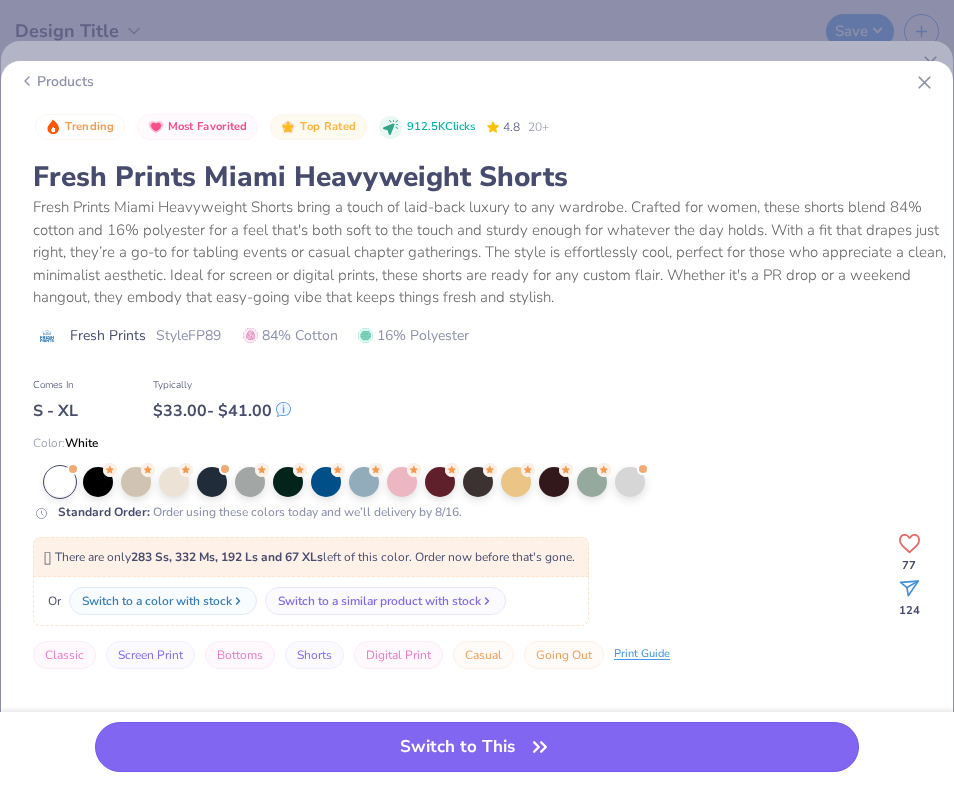 click on "Switch to This" at bounding box center (476, 747) 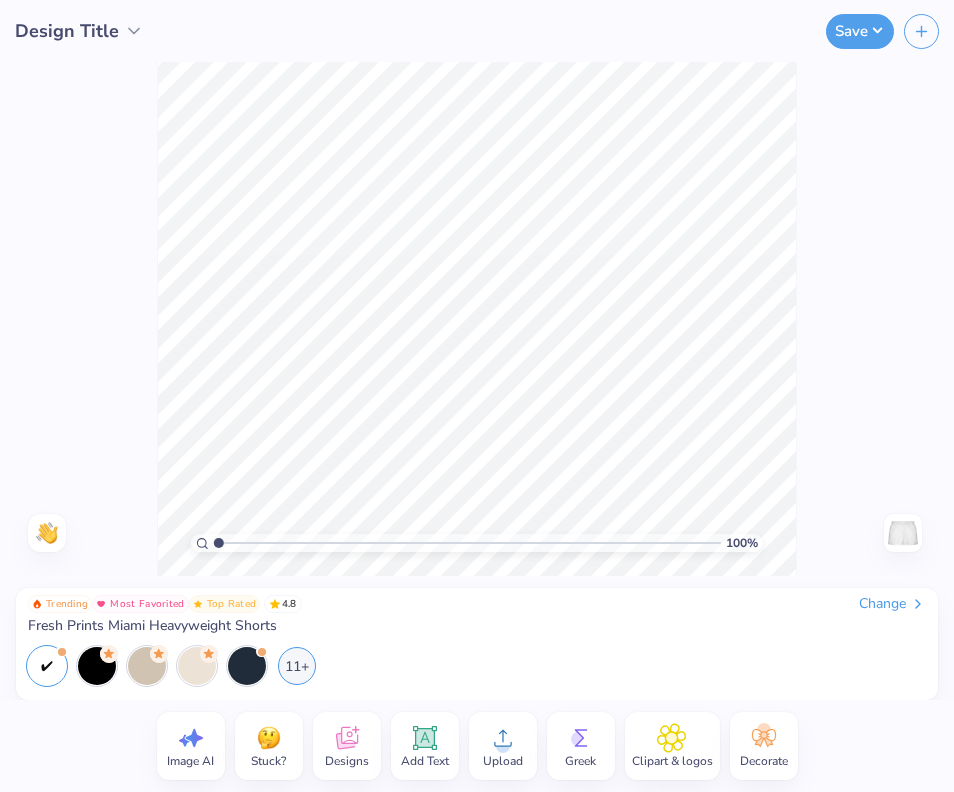 click on "Designs" at bounding box center (347, 761) 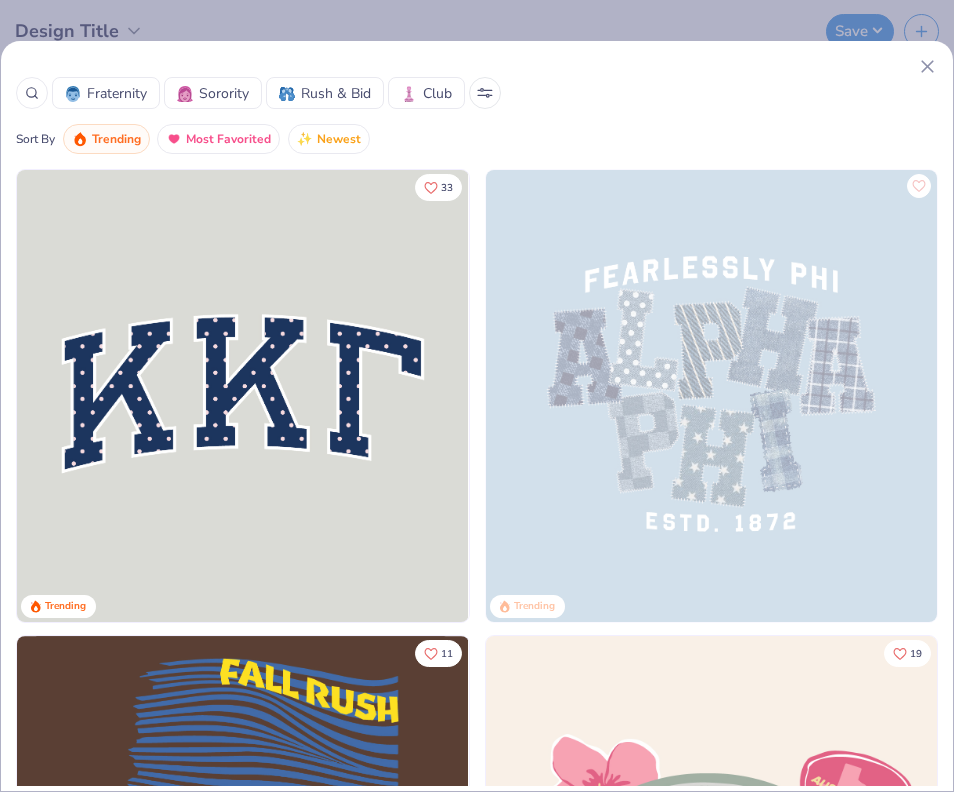 click at bounding box center (242, 396) 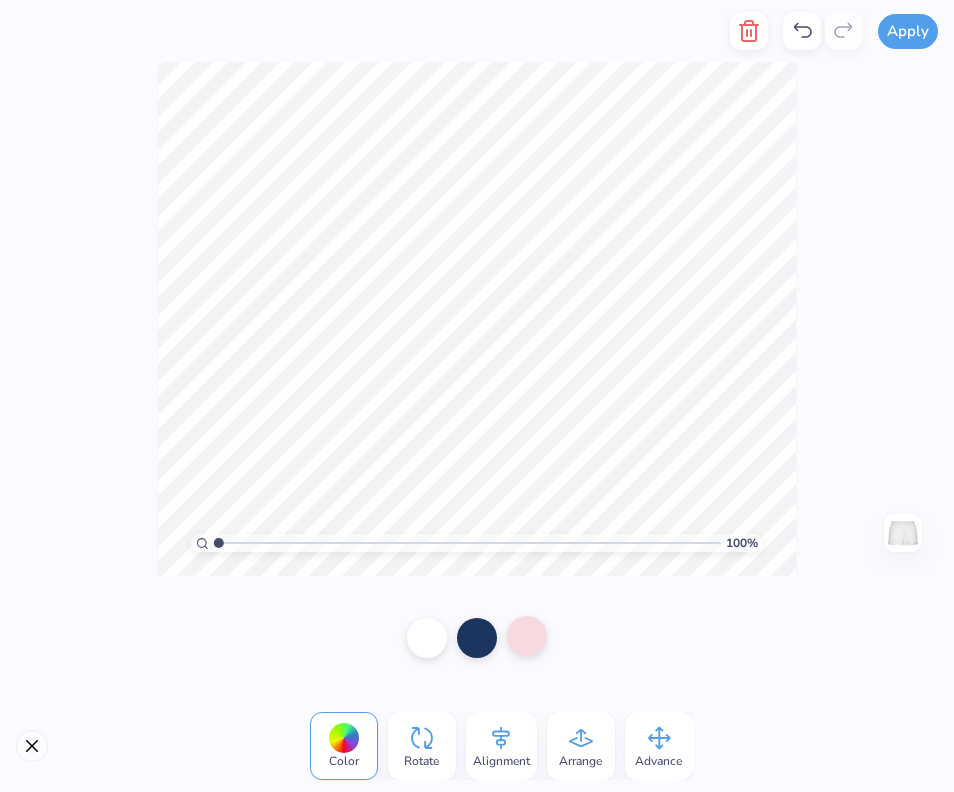 click at bounding box center [527, 636] 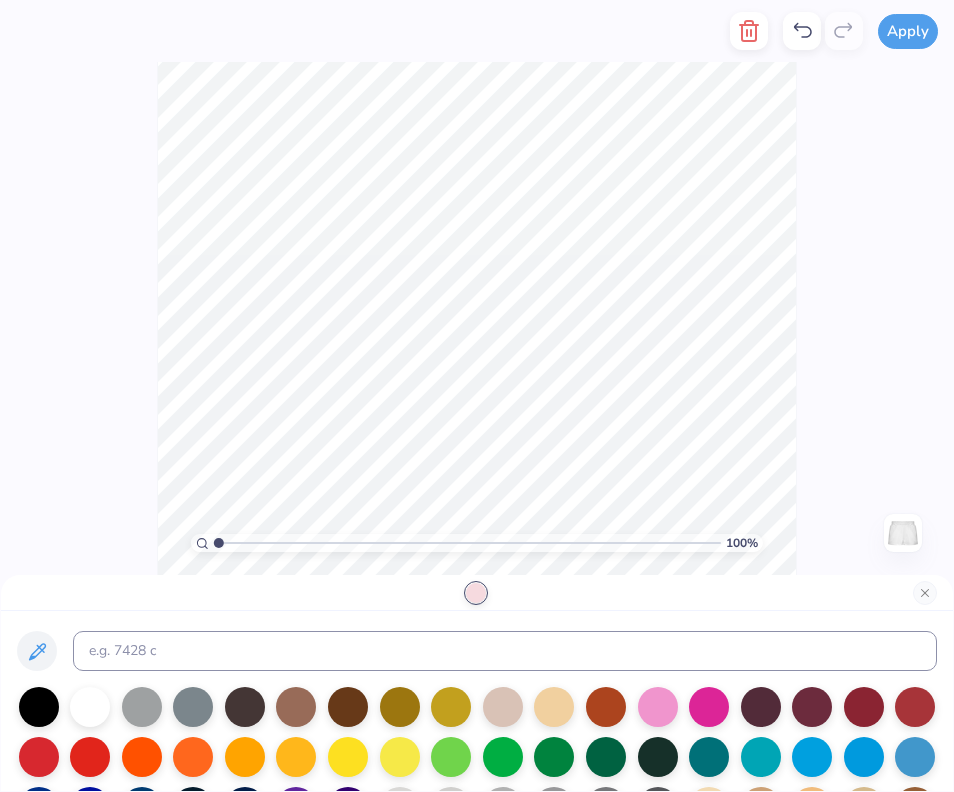 click at bounding box center [476, 593] 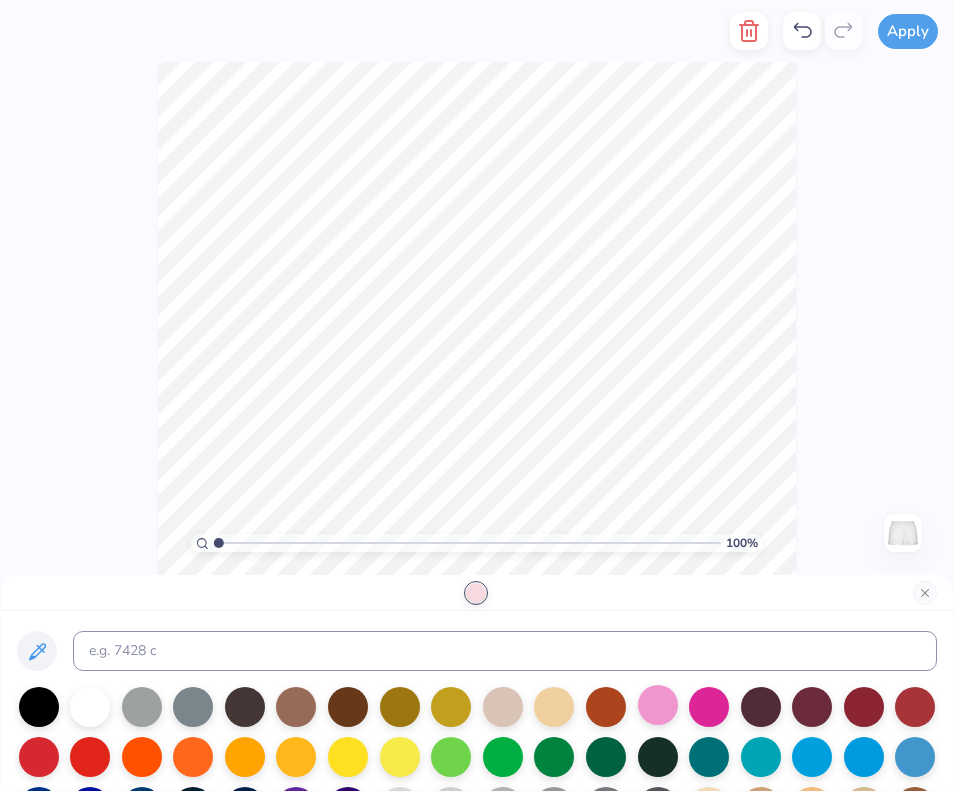 click at bounding box center [658, 705] 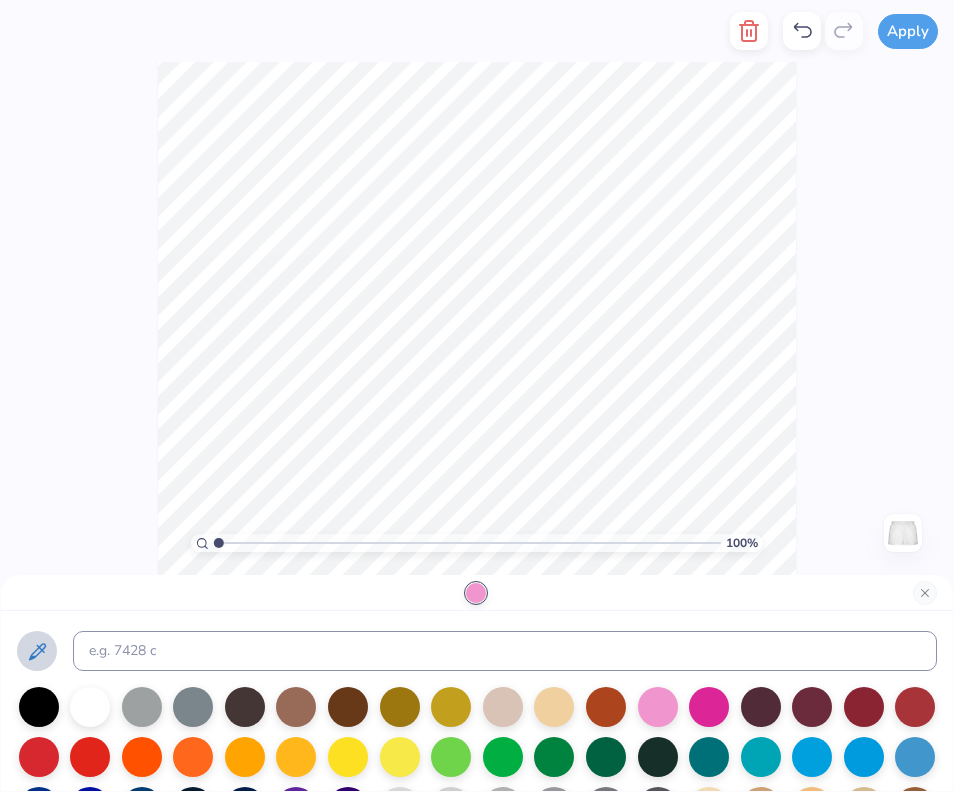 click 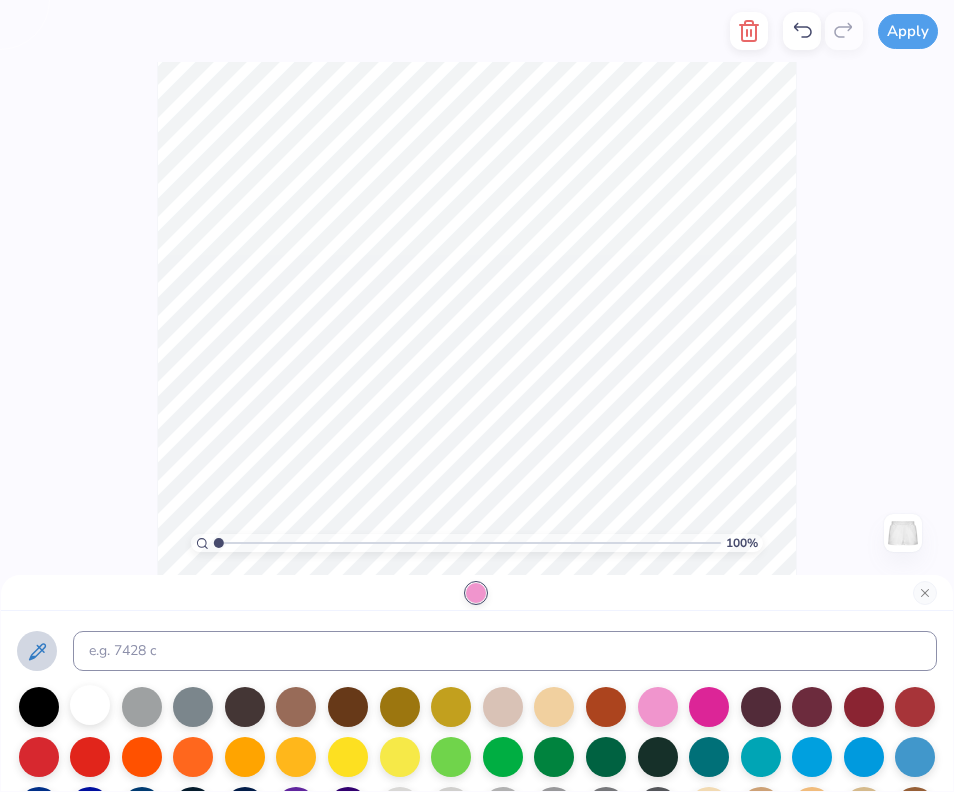 click at bounding box center [90, 705] 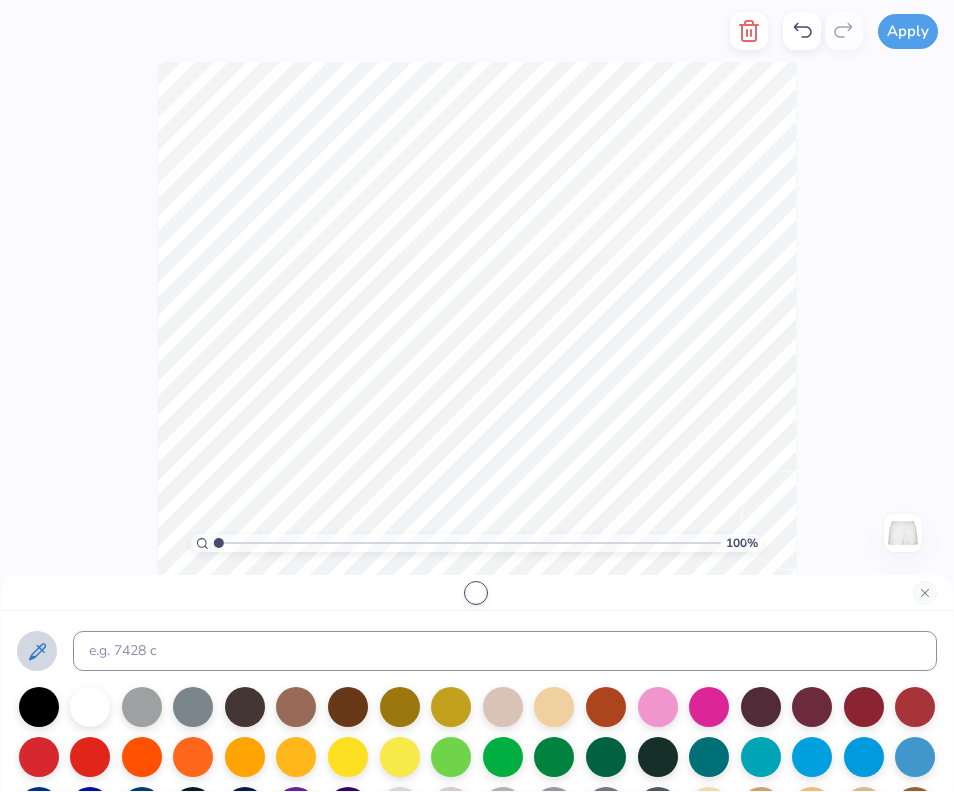 click on "100  % Need help?  Chat with us. Front" at bounding box center (477, 319) 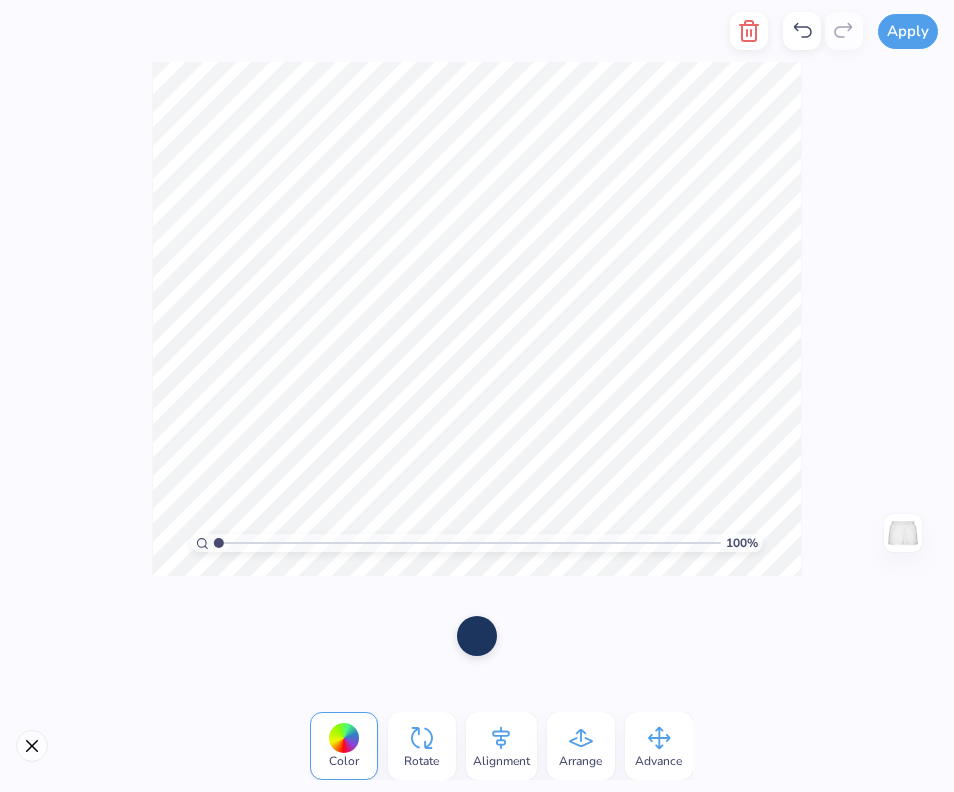 click at bounding box center [477, 636] 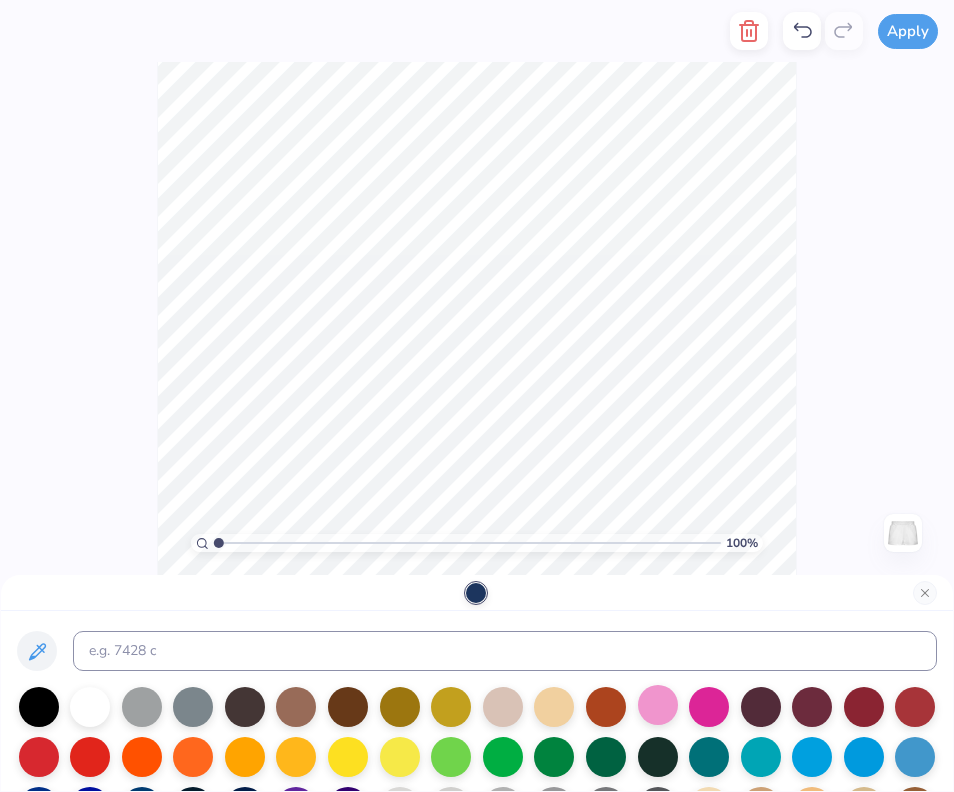 click at bounding box center [658, 705] 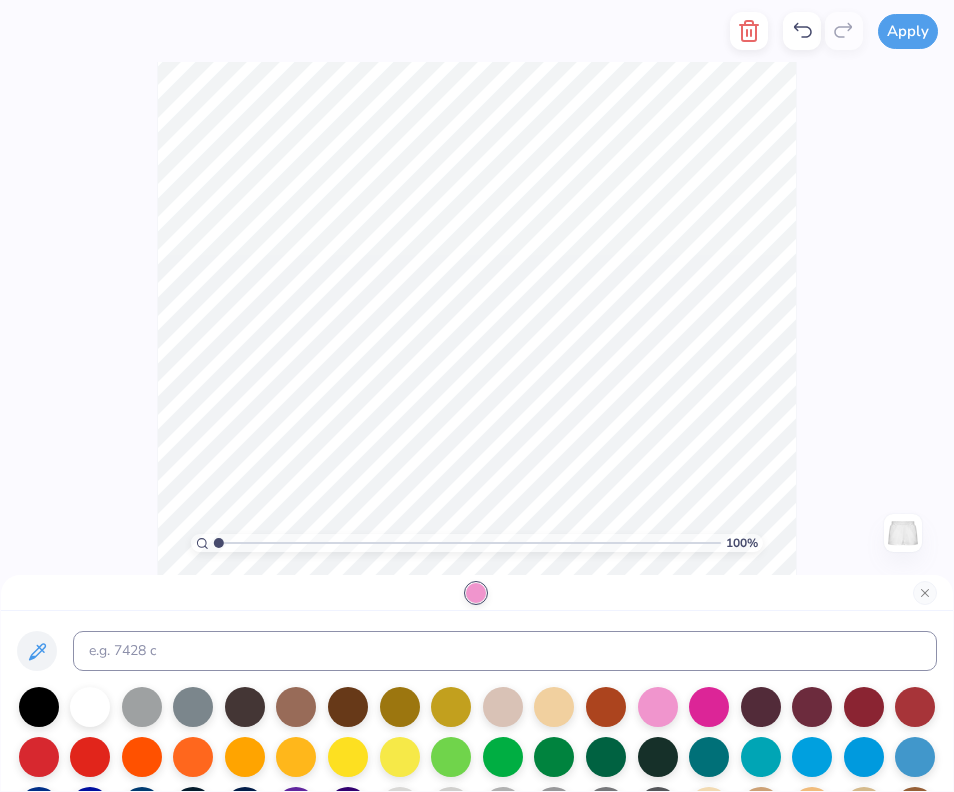 click on "100  % Need help?  Chat with us. Front" at bounding box center [477, 319] 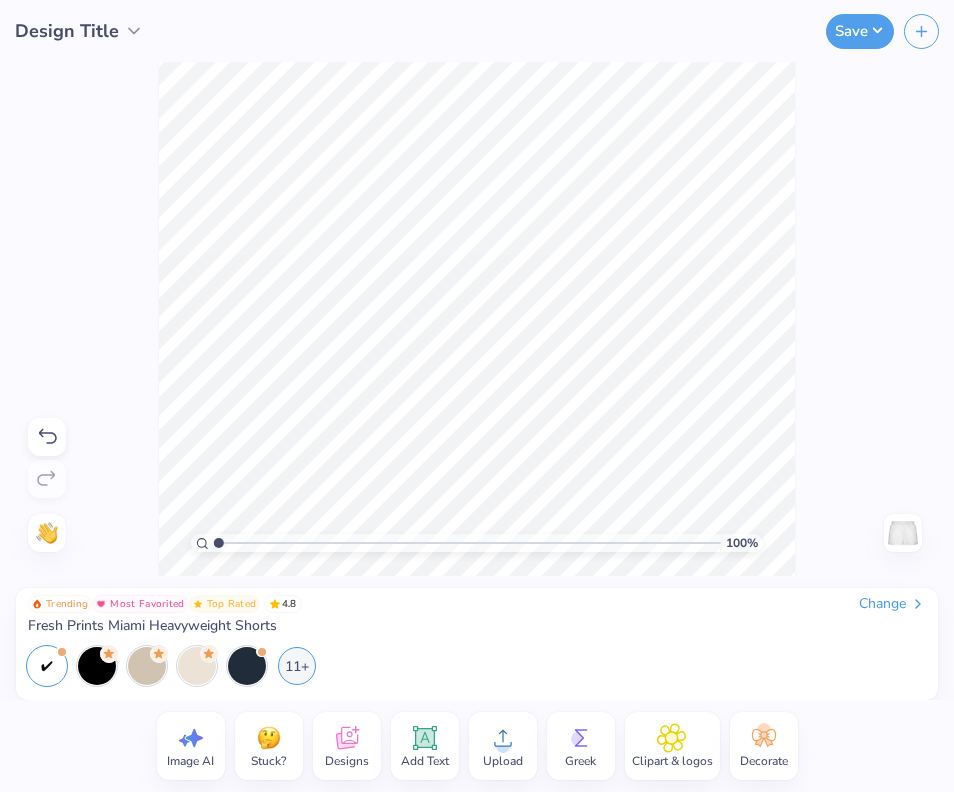 click on "Trending Most Favorited Top Rated 4.8 Change Fresh Prints Miami Heavyweight Shorts" at bounding box center [477, 615] 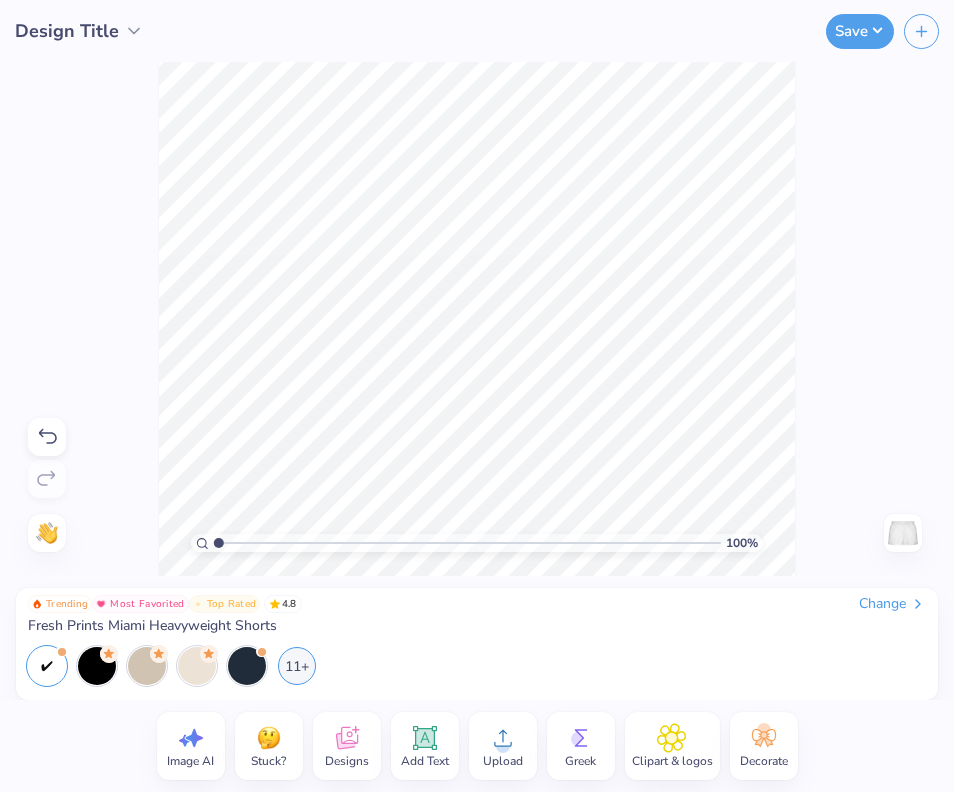 click on "Designs" at bounding box center [347, 746] 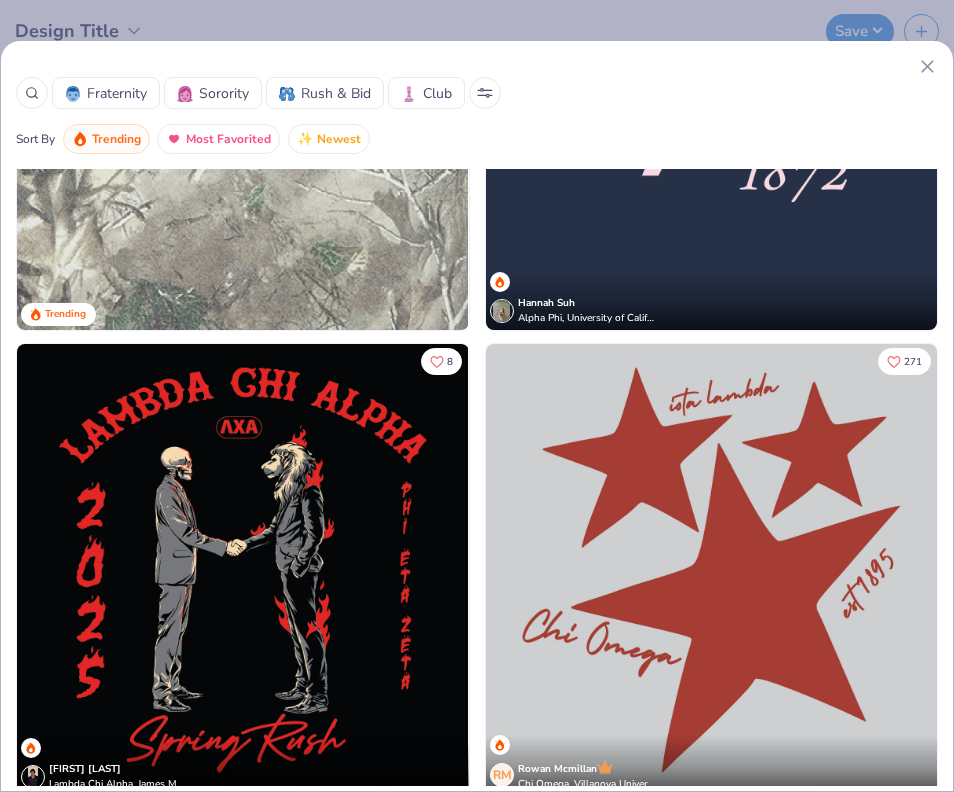 scroll, scrollTop: 9858, scrollLeft: 0, axis: vertical 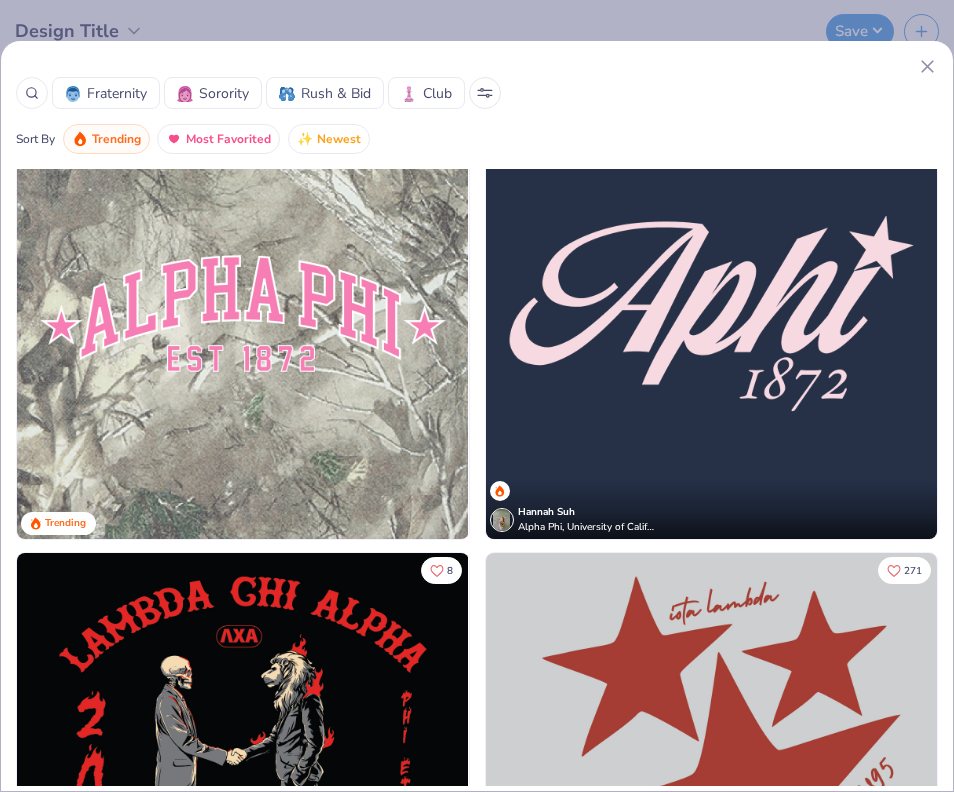 click on "Fraternity Sorority Rush & Bid Club" at bounding box center [477, 93] 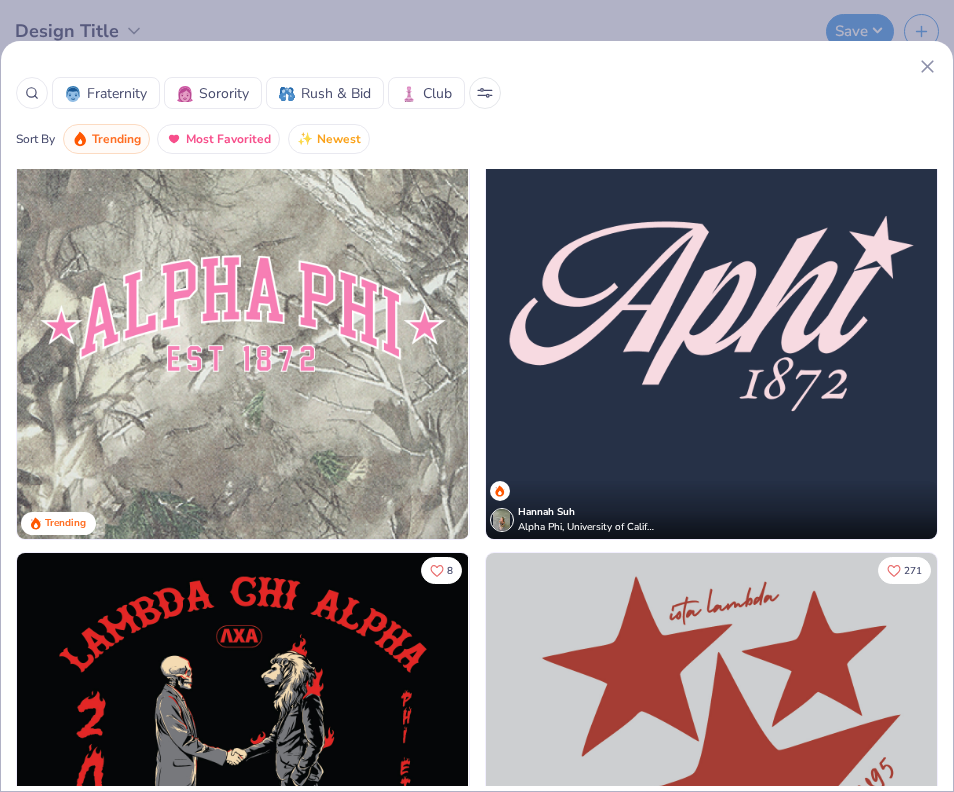 click 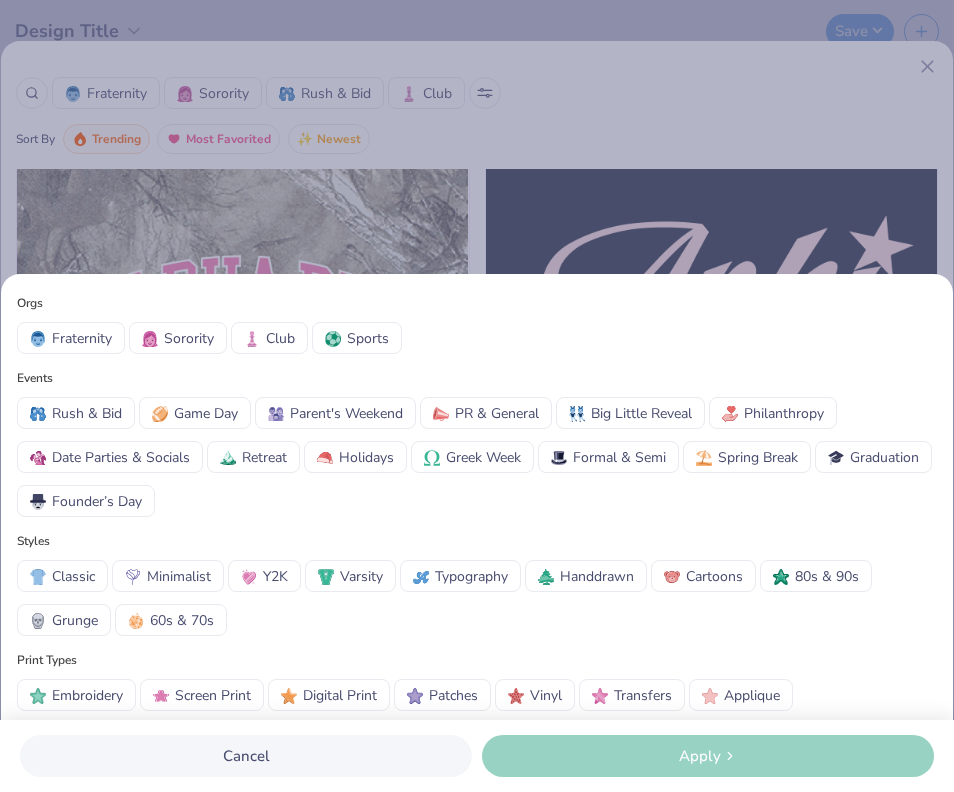 click on "Minimalist" at bounding box center (179, 576) 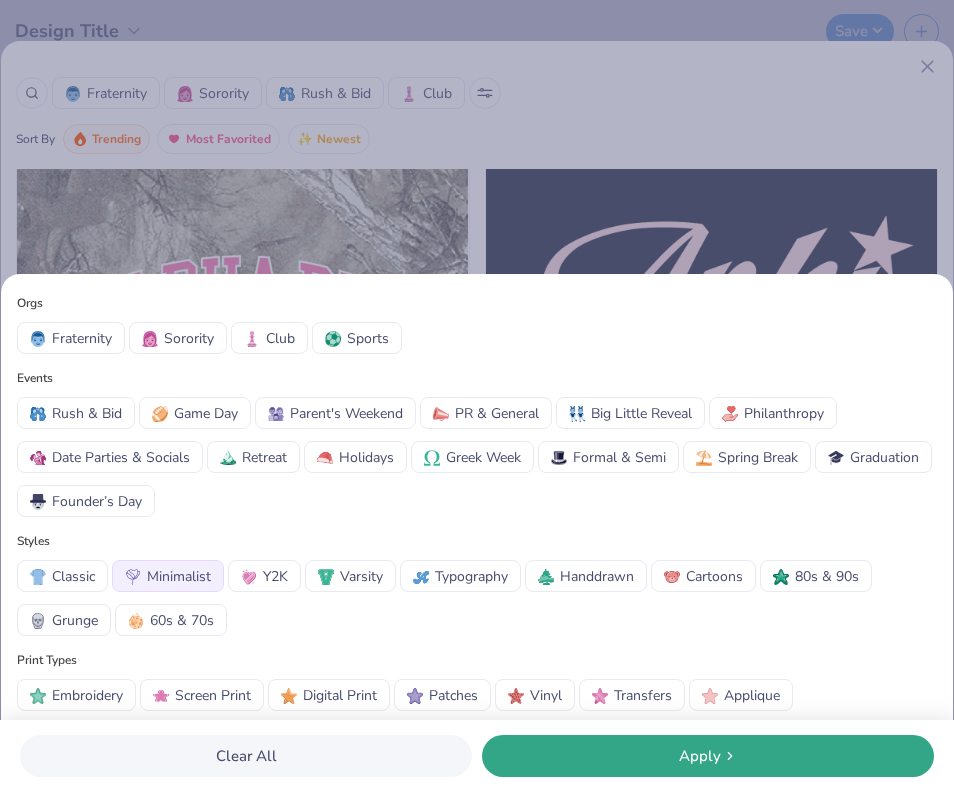 click on "Apply" at bounding box center (708, 756) 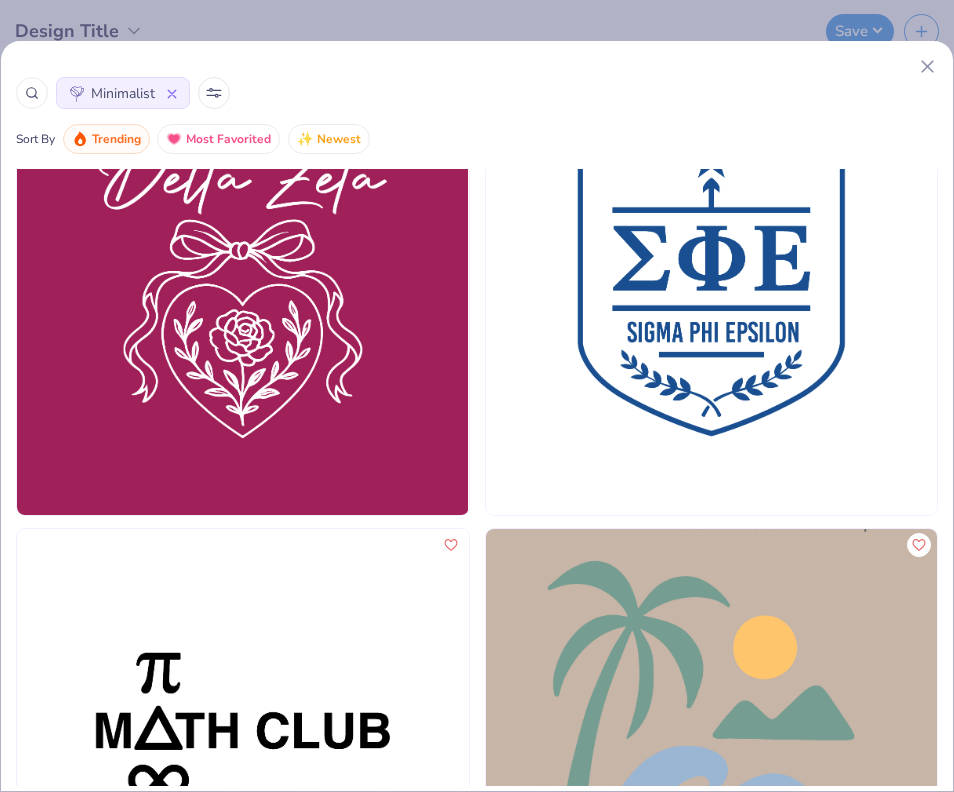 scroll, scrollTop: 4778, scrollLeft: 0, axis: vertical 